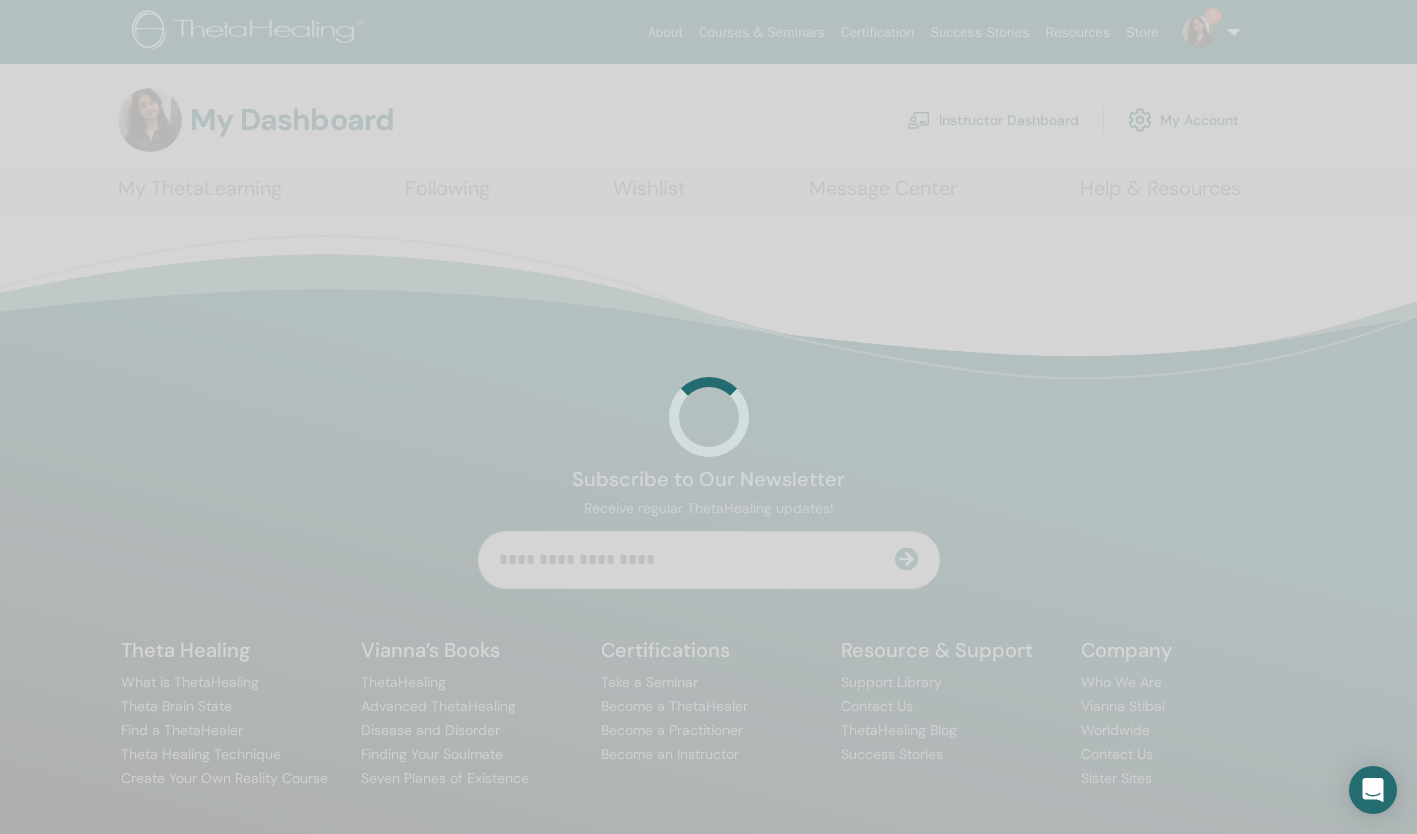 scroll, scrollTop: 0, scrollLeft: 0, axis: both 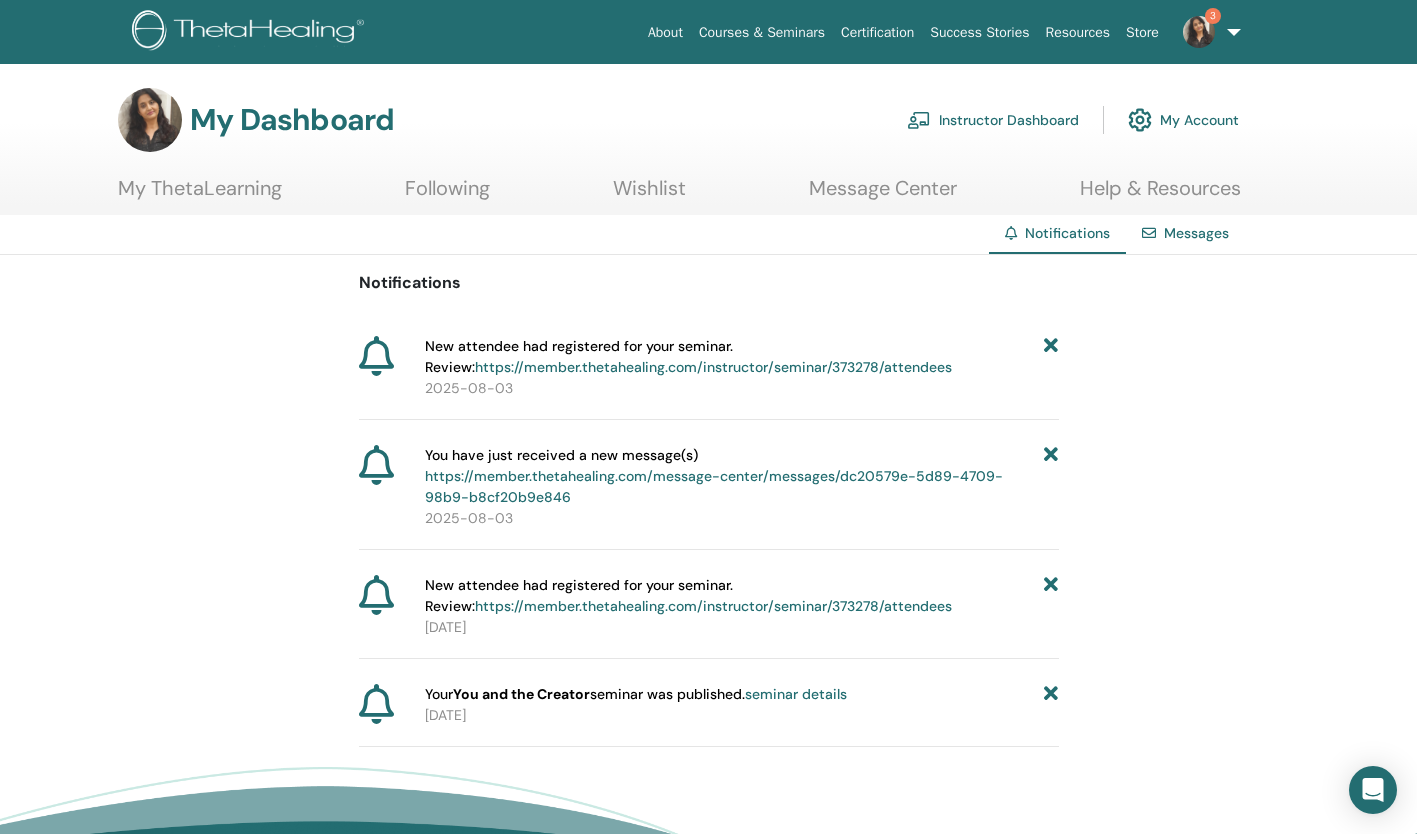 click at bounding box center [1199, 32] 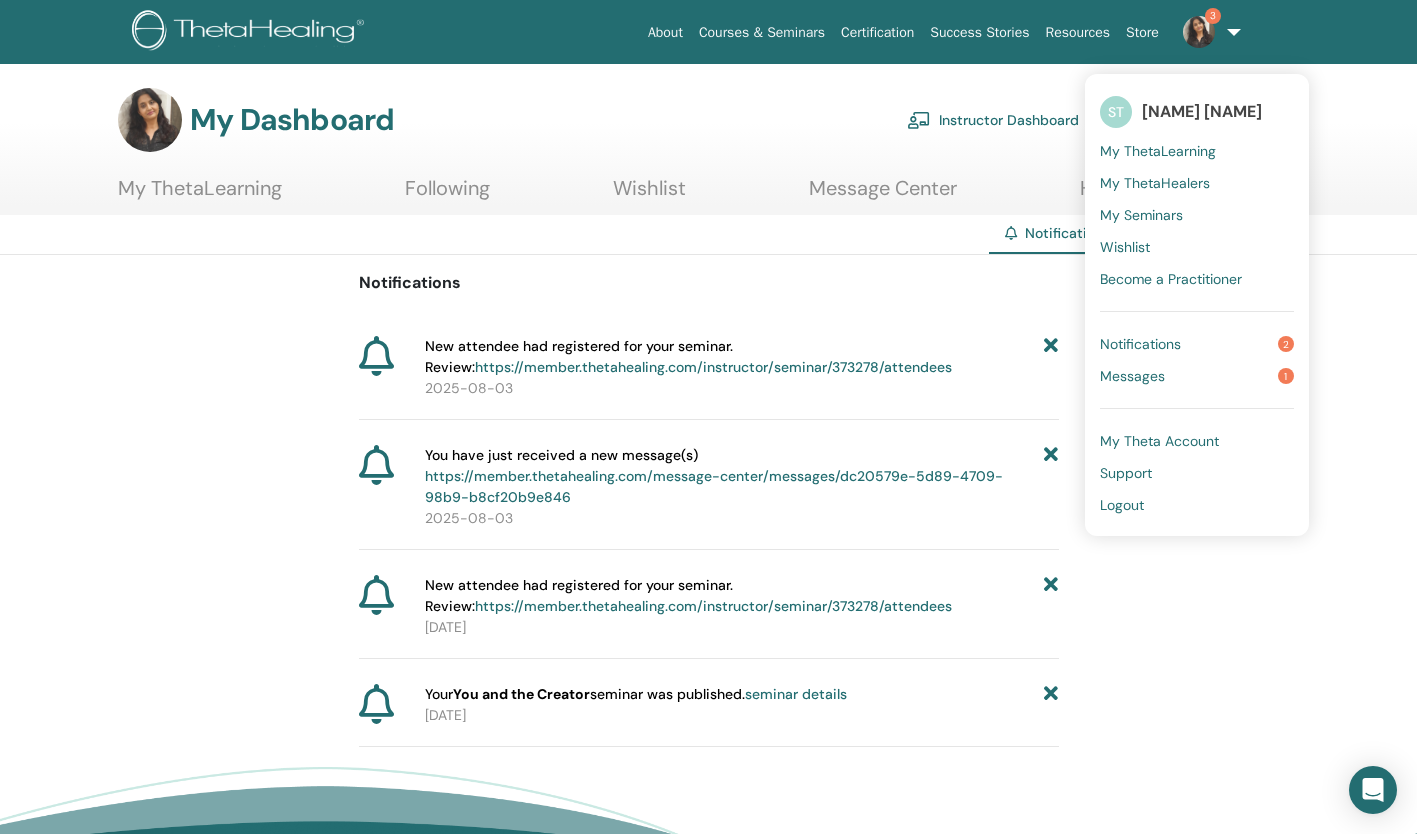 click on "Messages" at bounding box center [1132, 376] 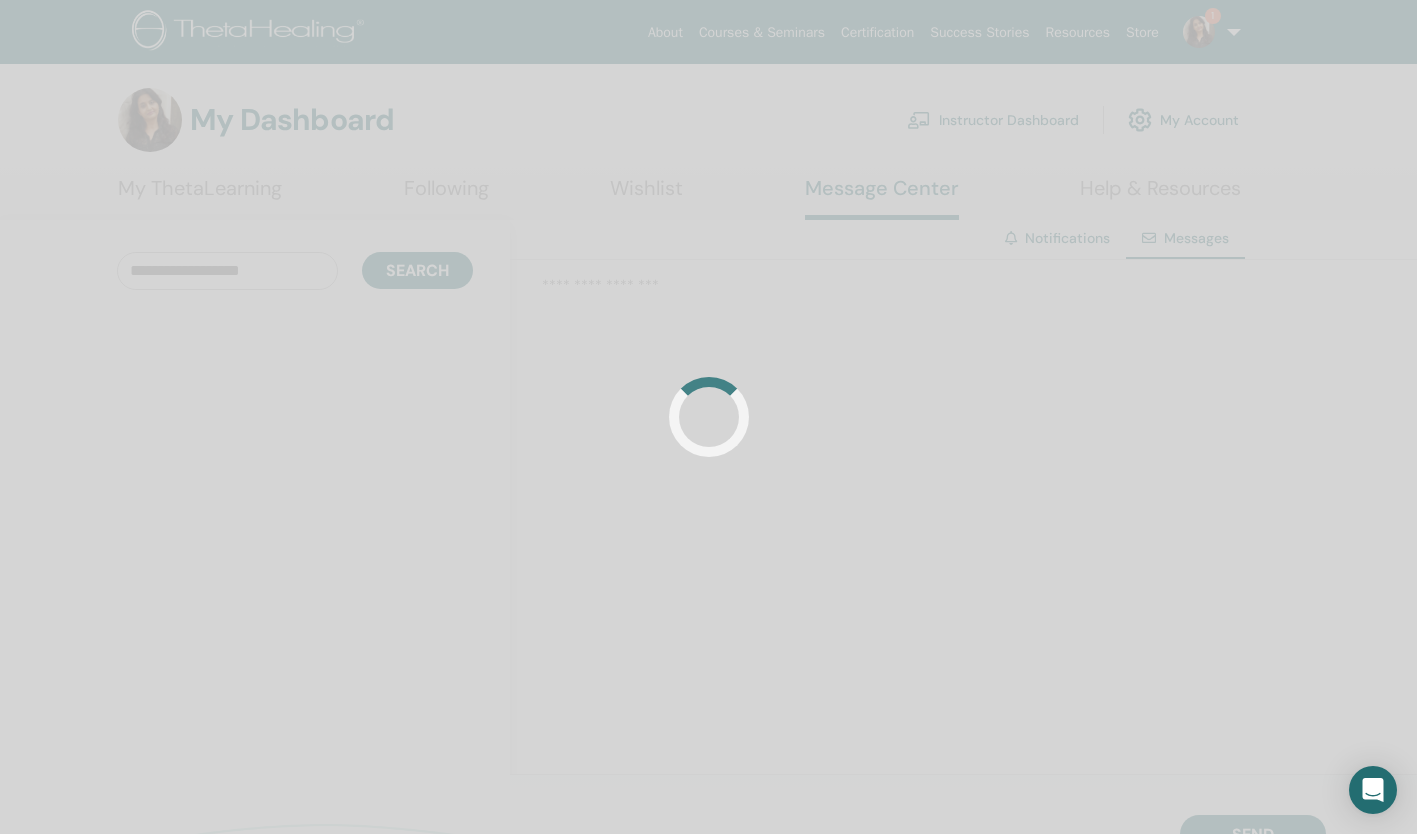 scroll, scrollTop: 0, scrollLeft: 0, axis: both 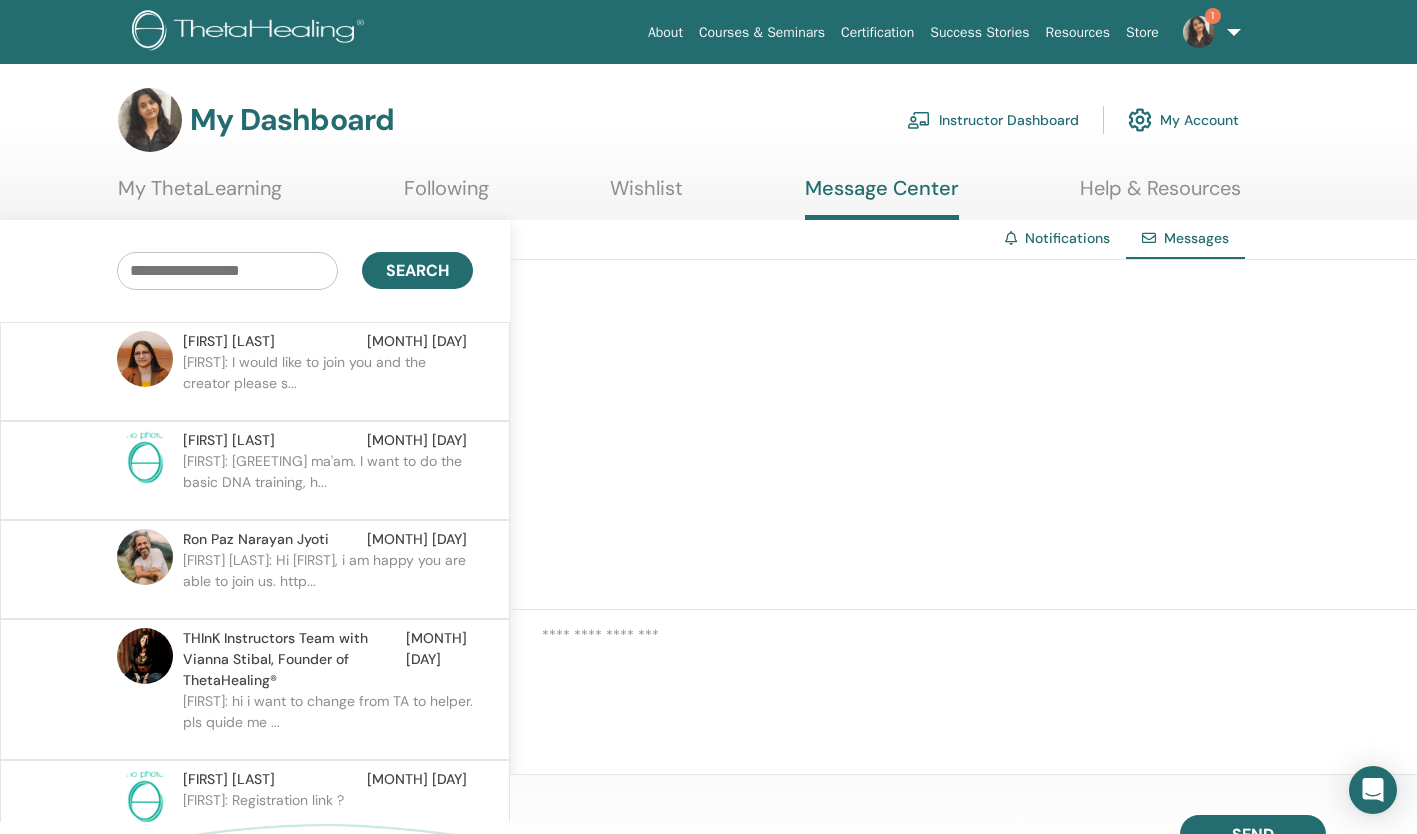 click on "[FIRST]: I would like to join you and the creator please s..." at bounding box center [328, 382] 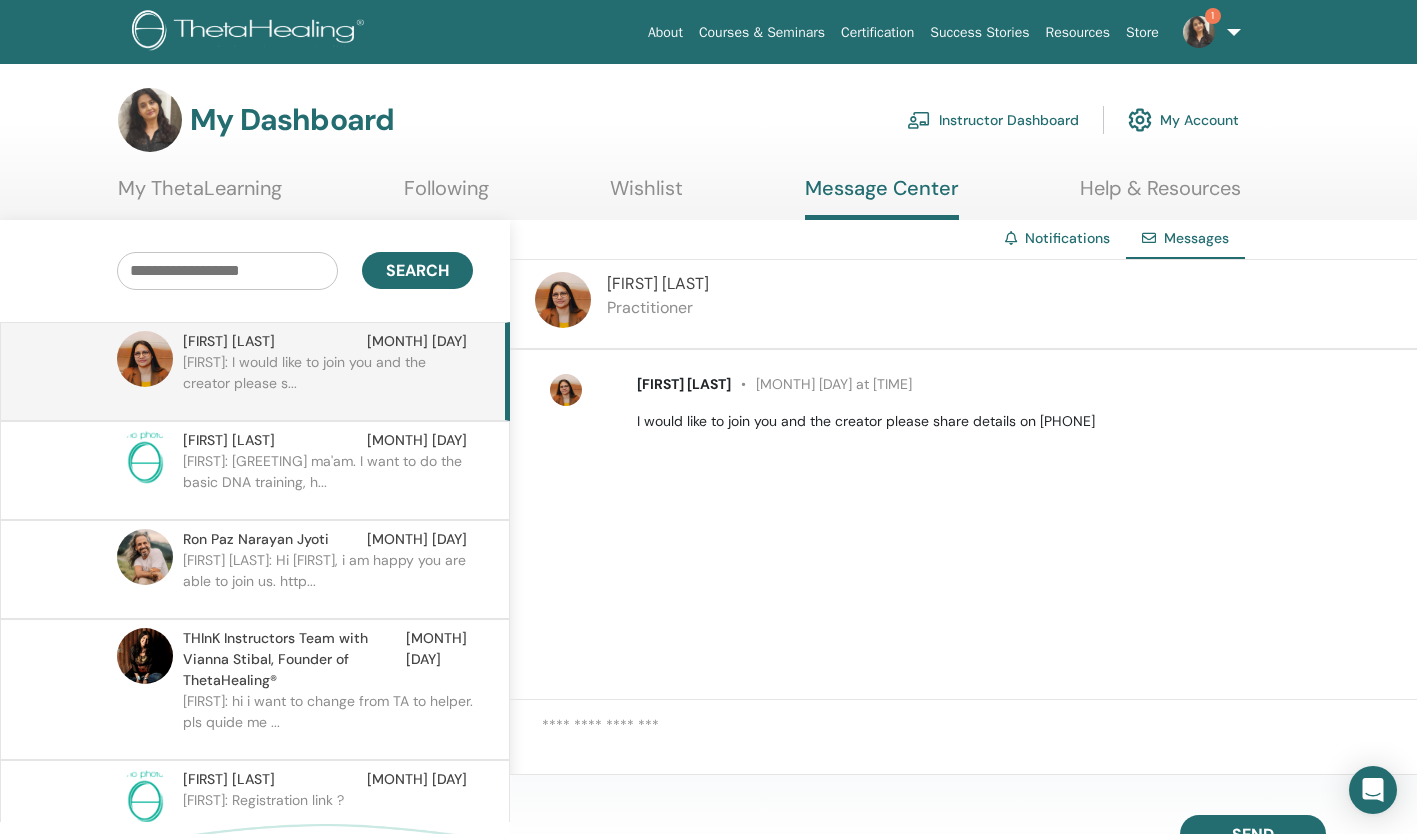 click at bounding box center [1199, 32] 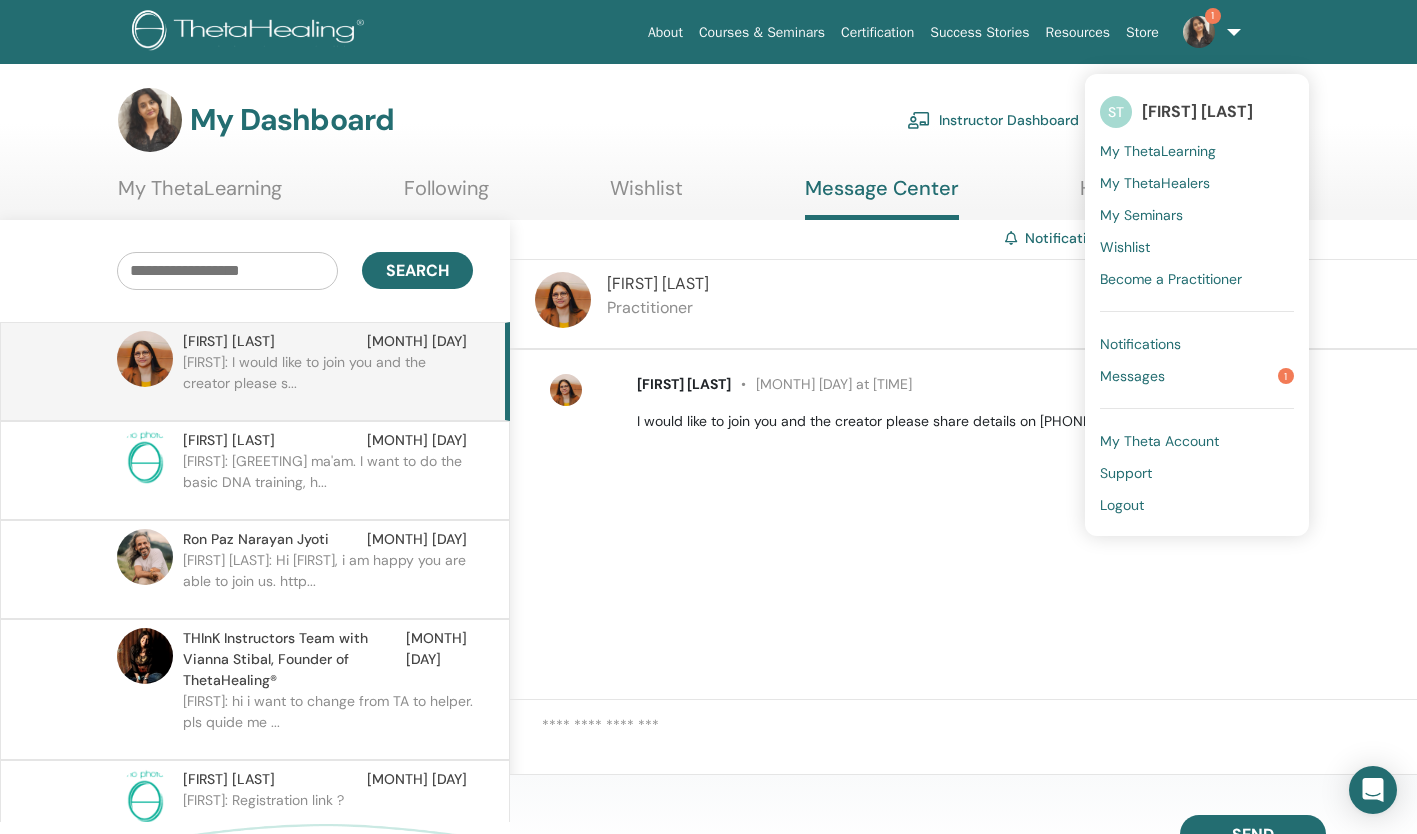 click on "Messages" at bounding box center (1132, 376) 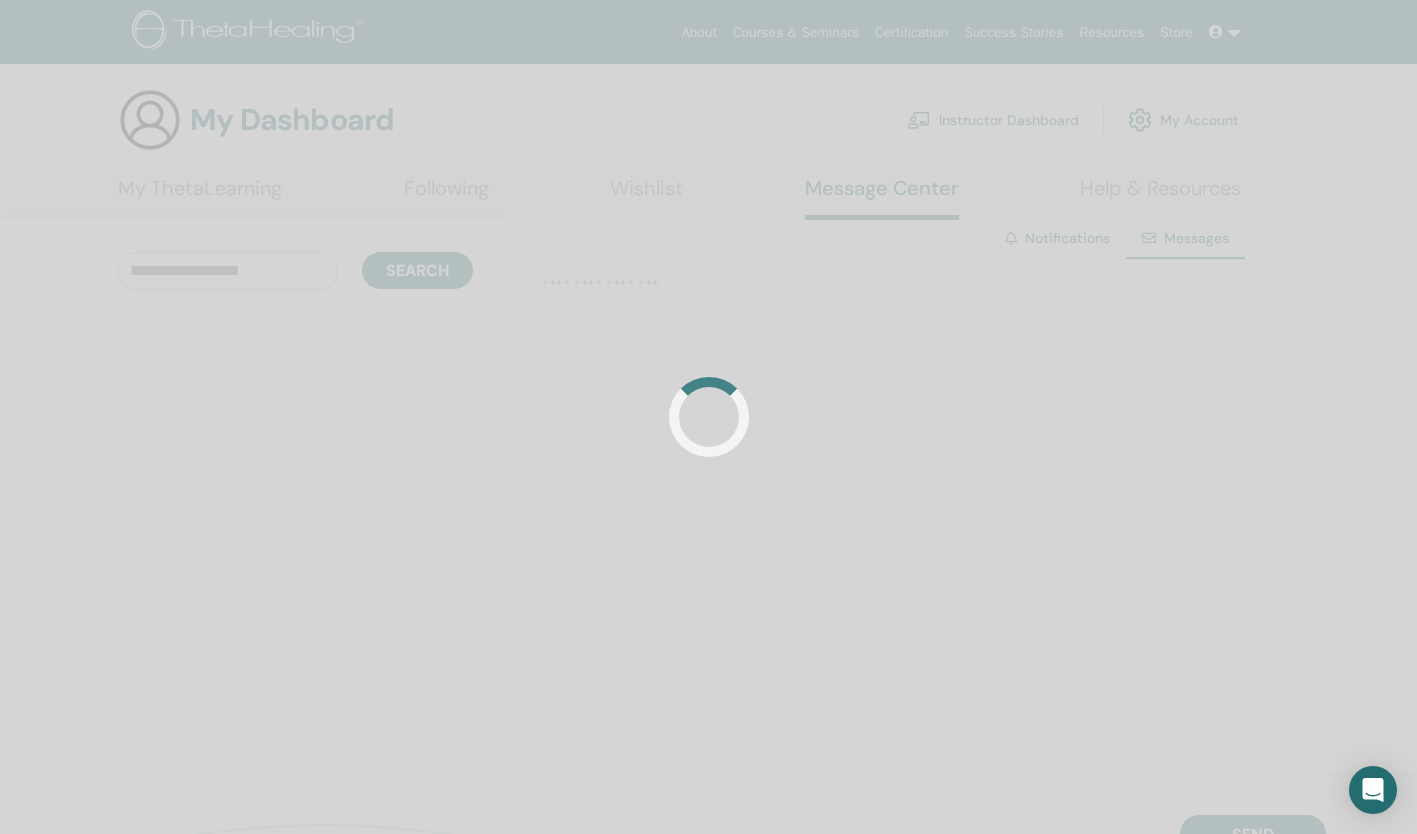 scroll, scrollTop: 0, scrollLeft: 0, axis: both 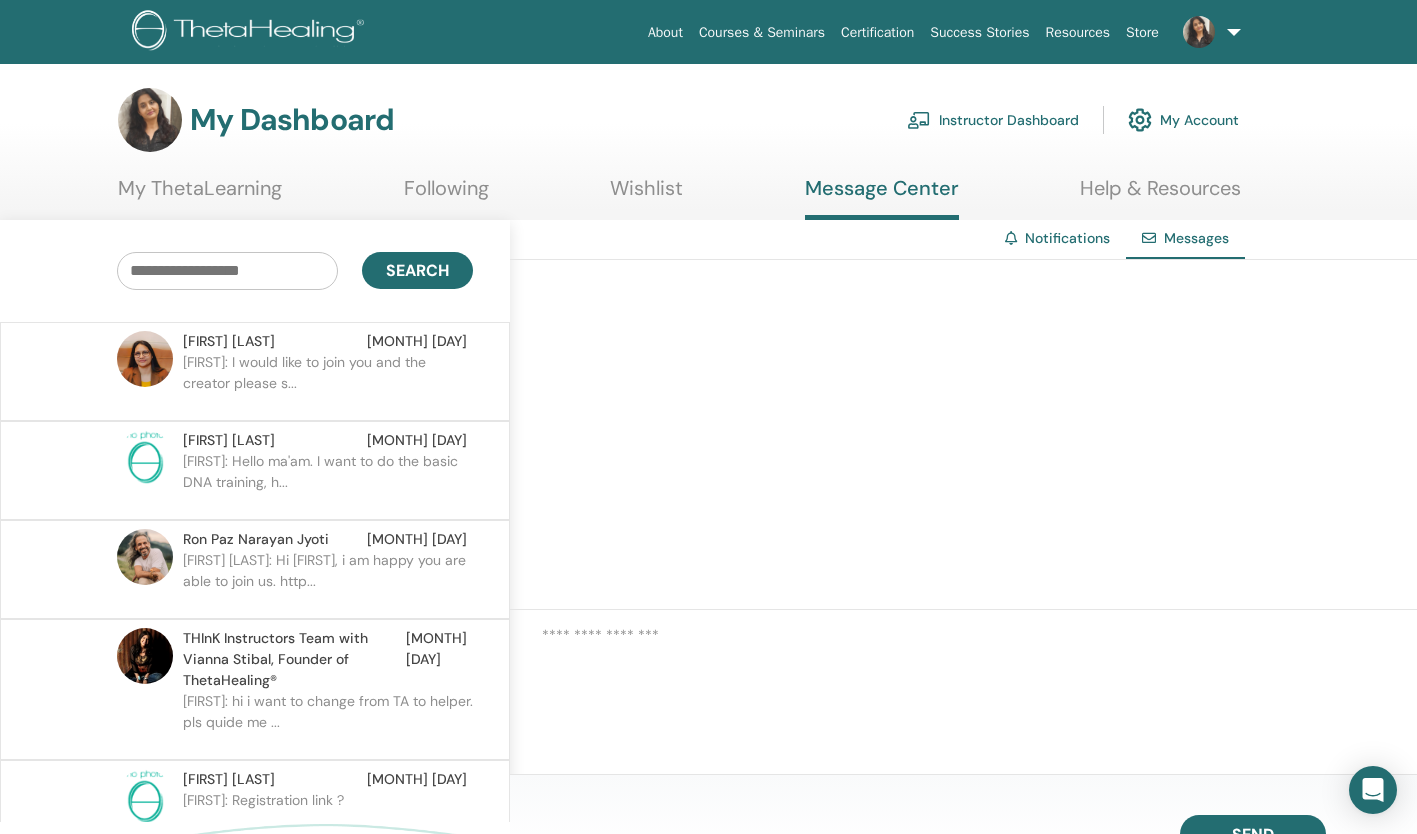 click at bounding box center [1199, 32] 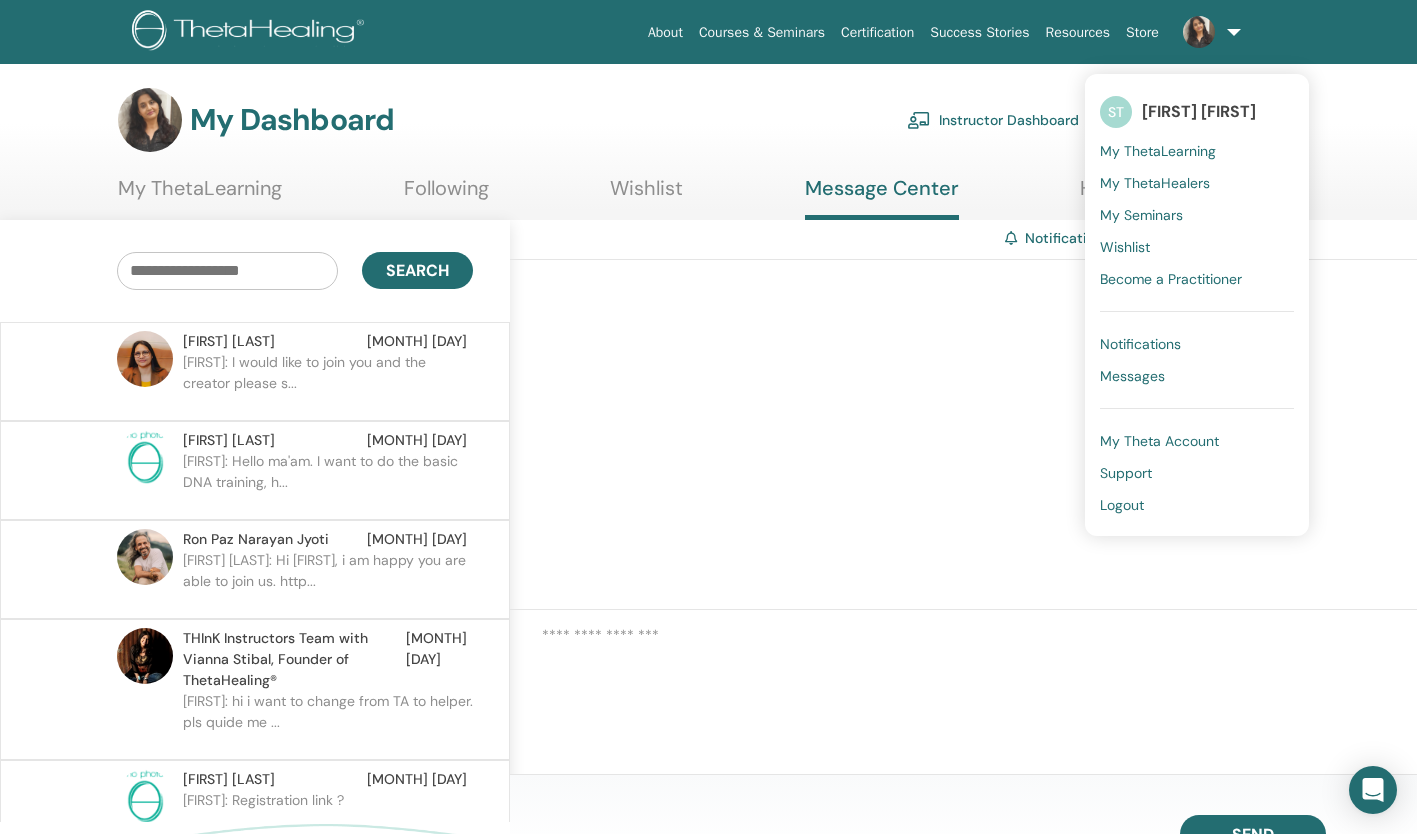 click on "My ThetaLearning" at bounding box center (1158, 151) 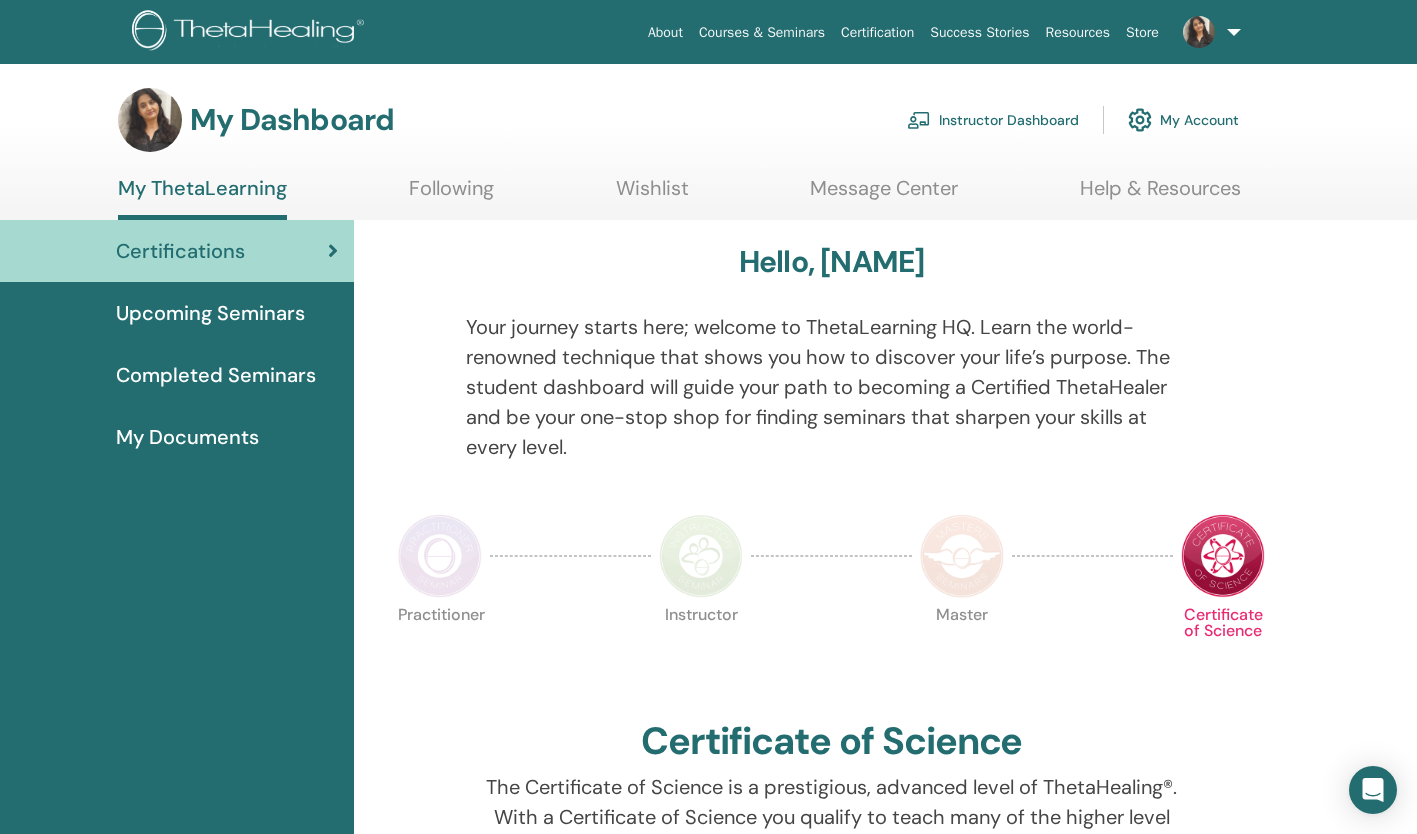scroll, scrollTop: 0, scrollLeft: 0, axis: both 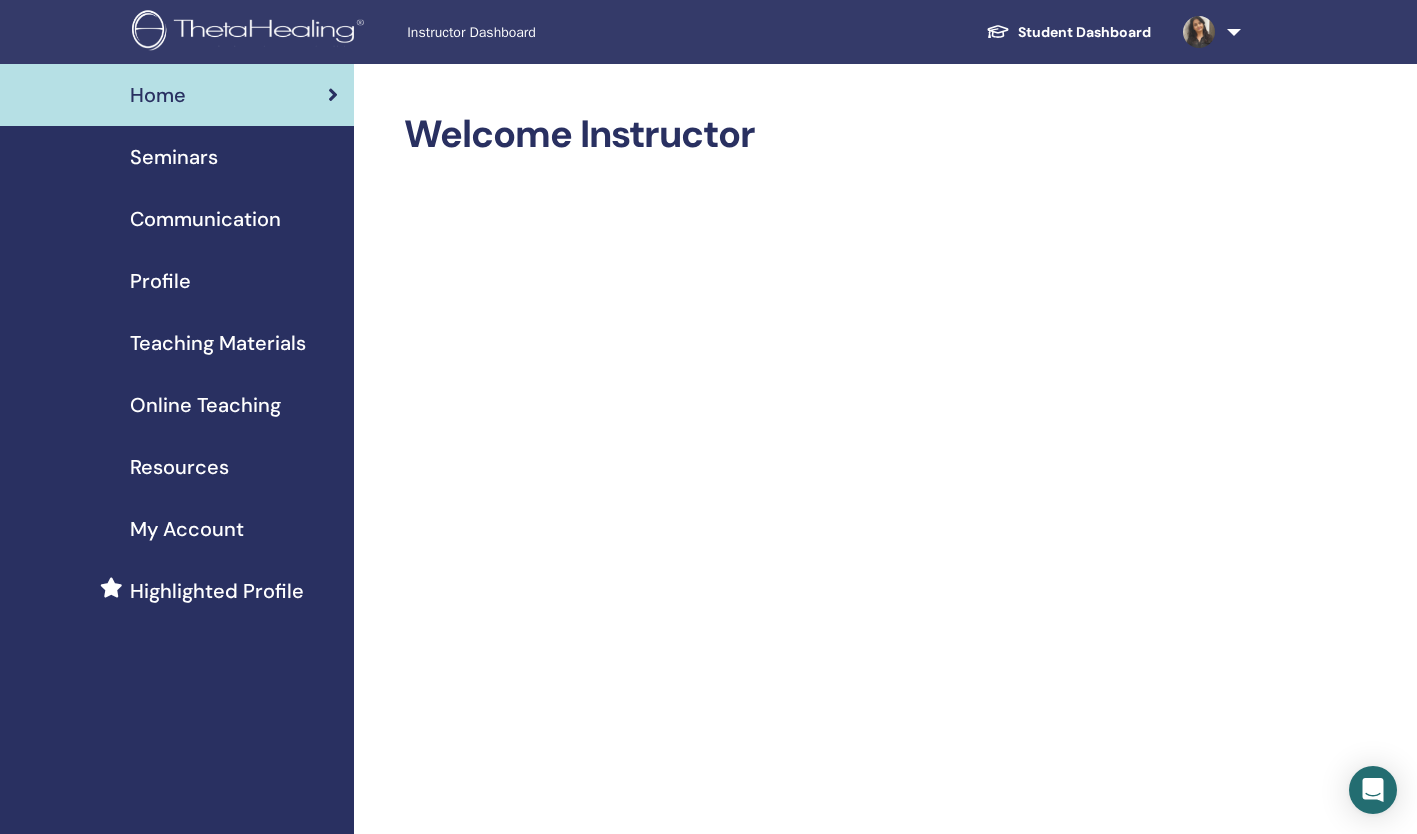 click on "Seminars" at bounding box center (174, 157) 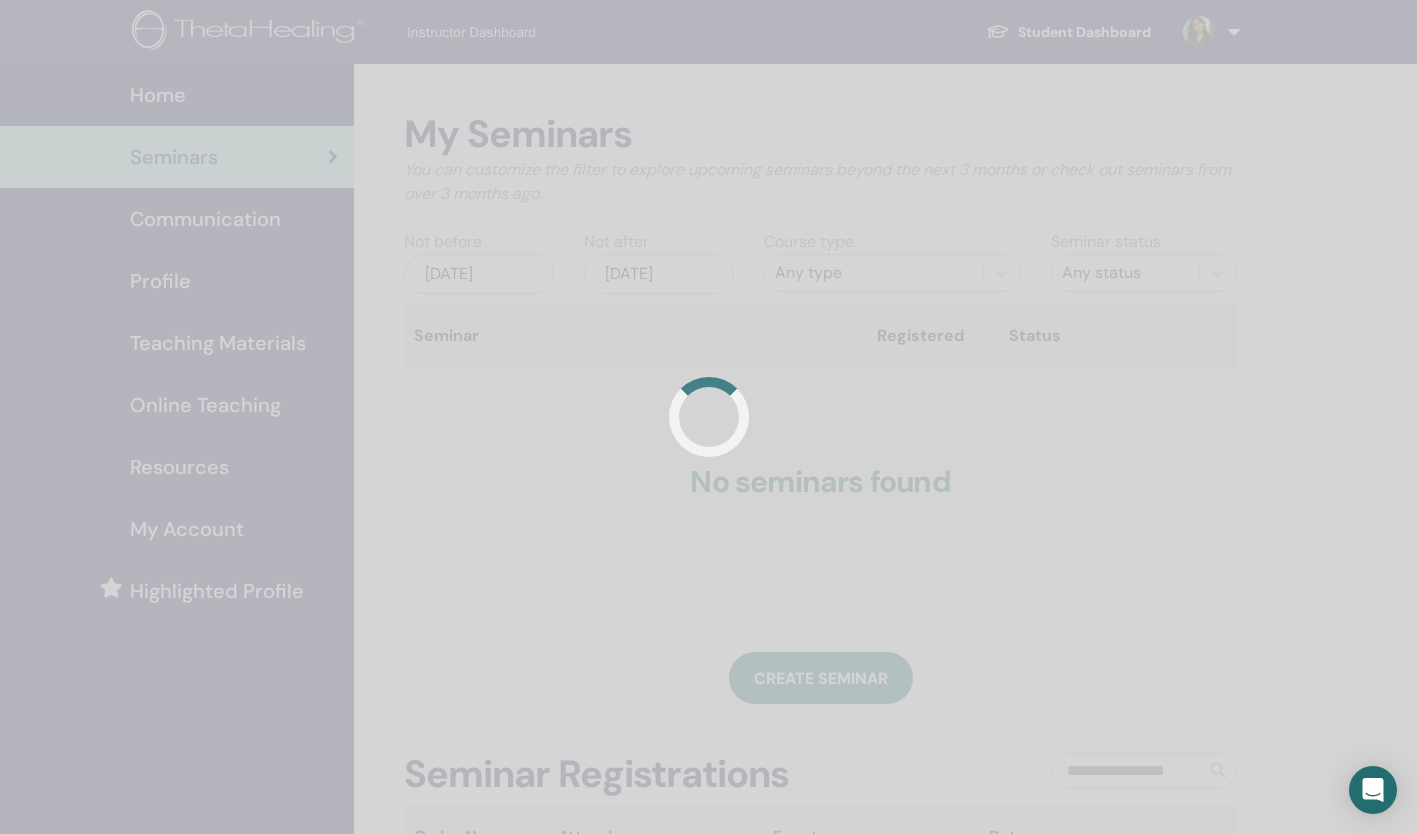 scroll, scrollTop: 0, scrollLeft: 0, axis: both 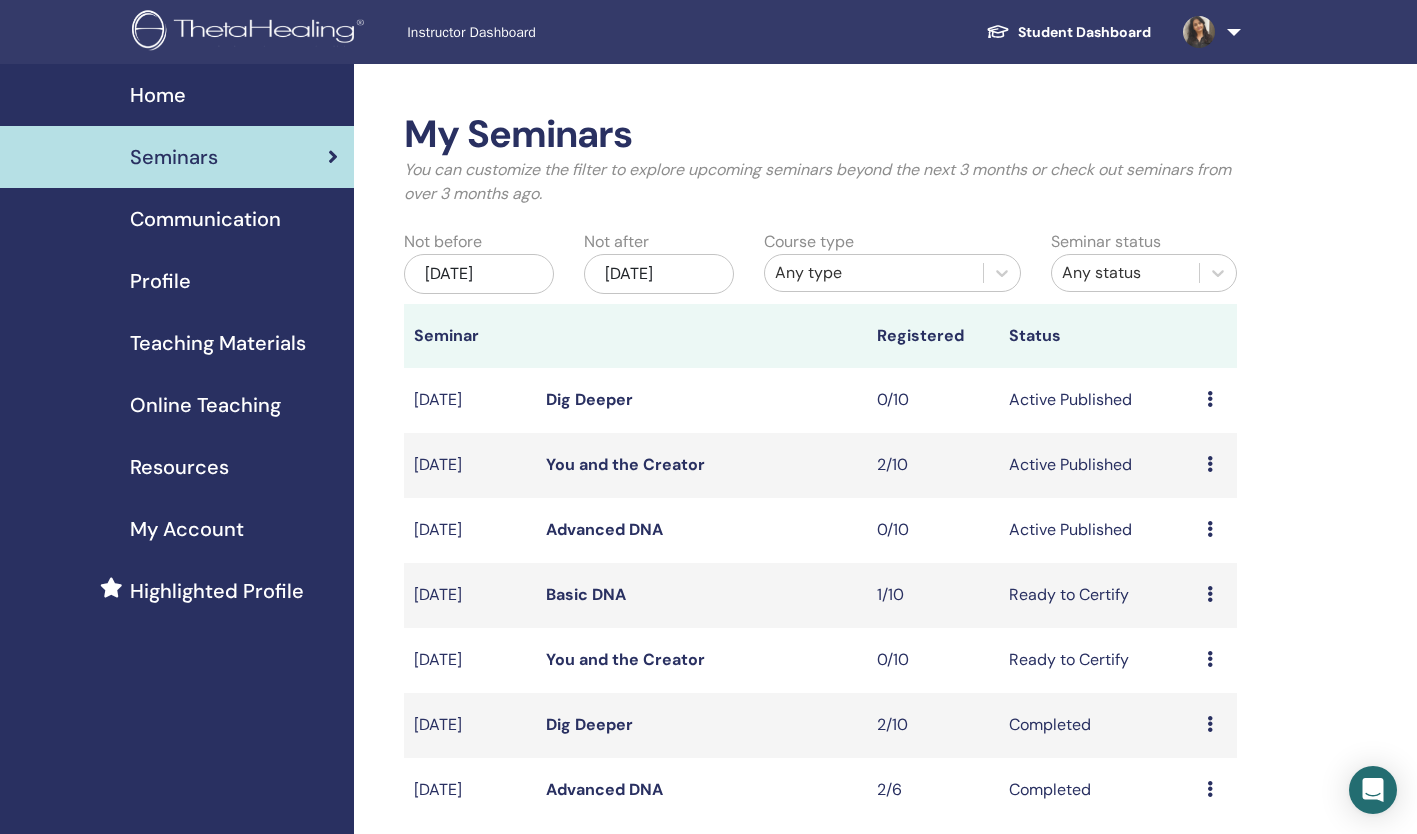 click on "You and the Creator" at bounding box center [625, 464] 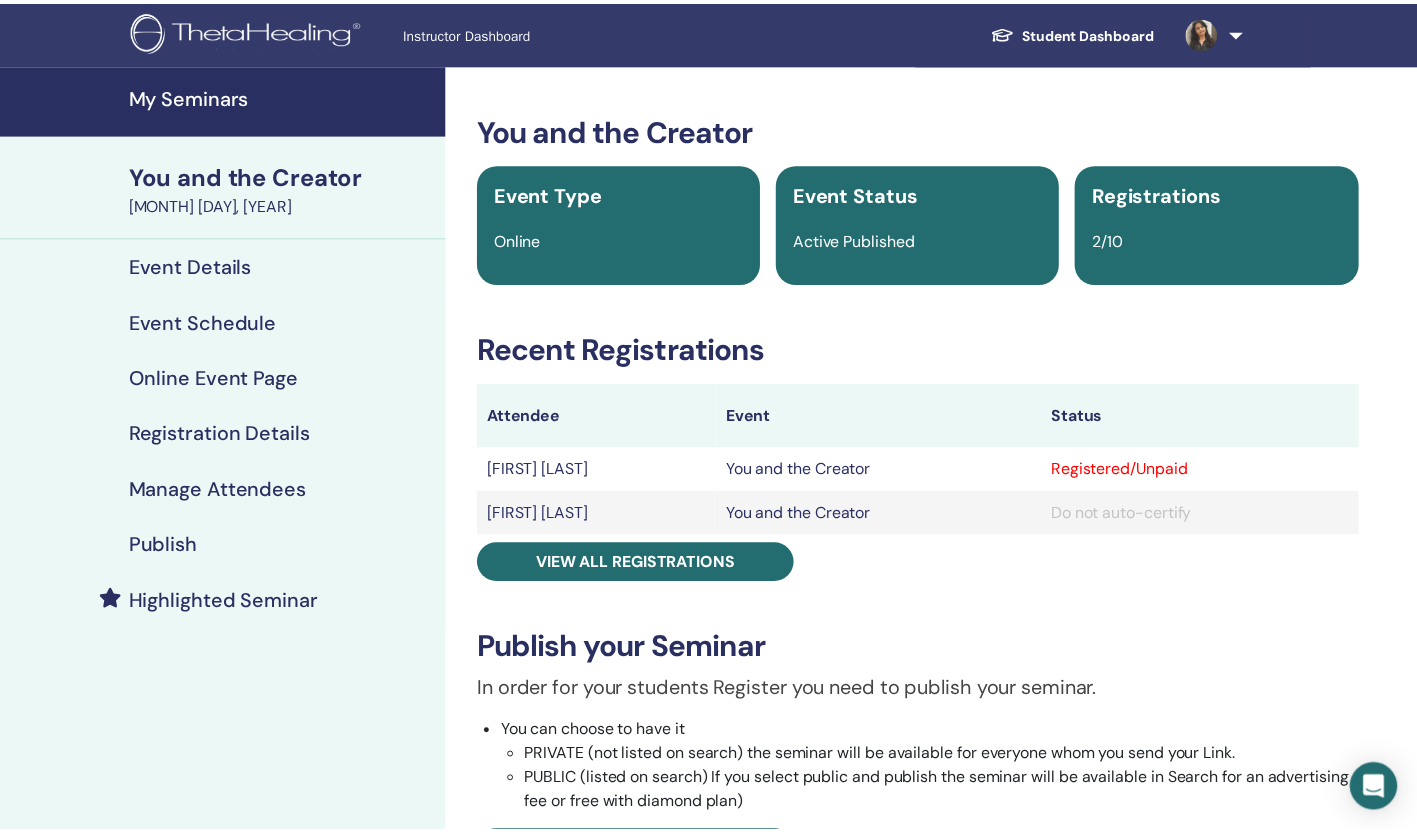 scroll, scrollTop: 0, scrollLeft: 0, axis: both 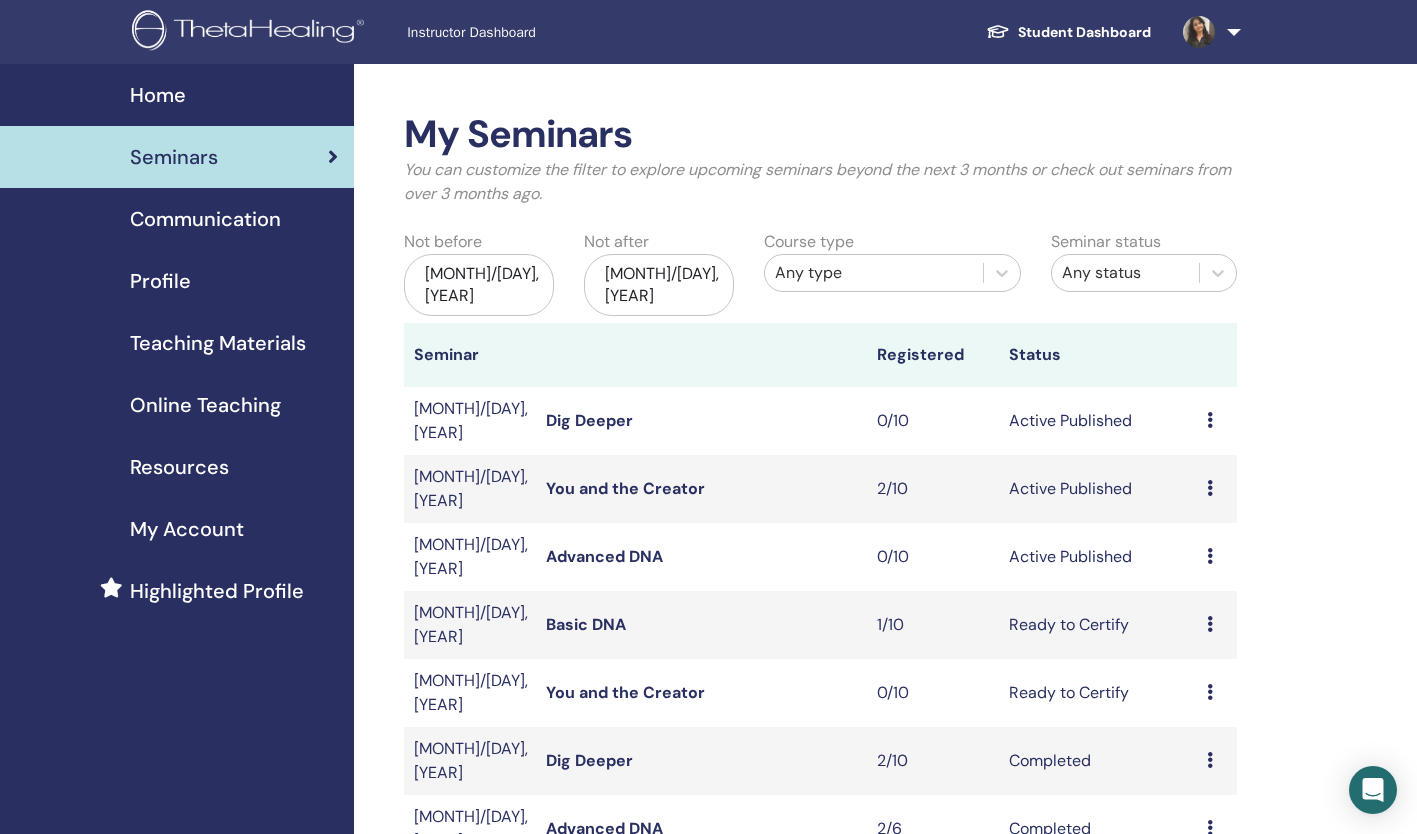 click at bounding box center [1208, 32] 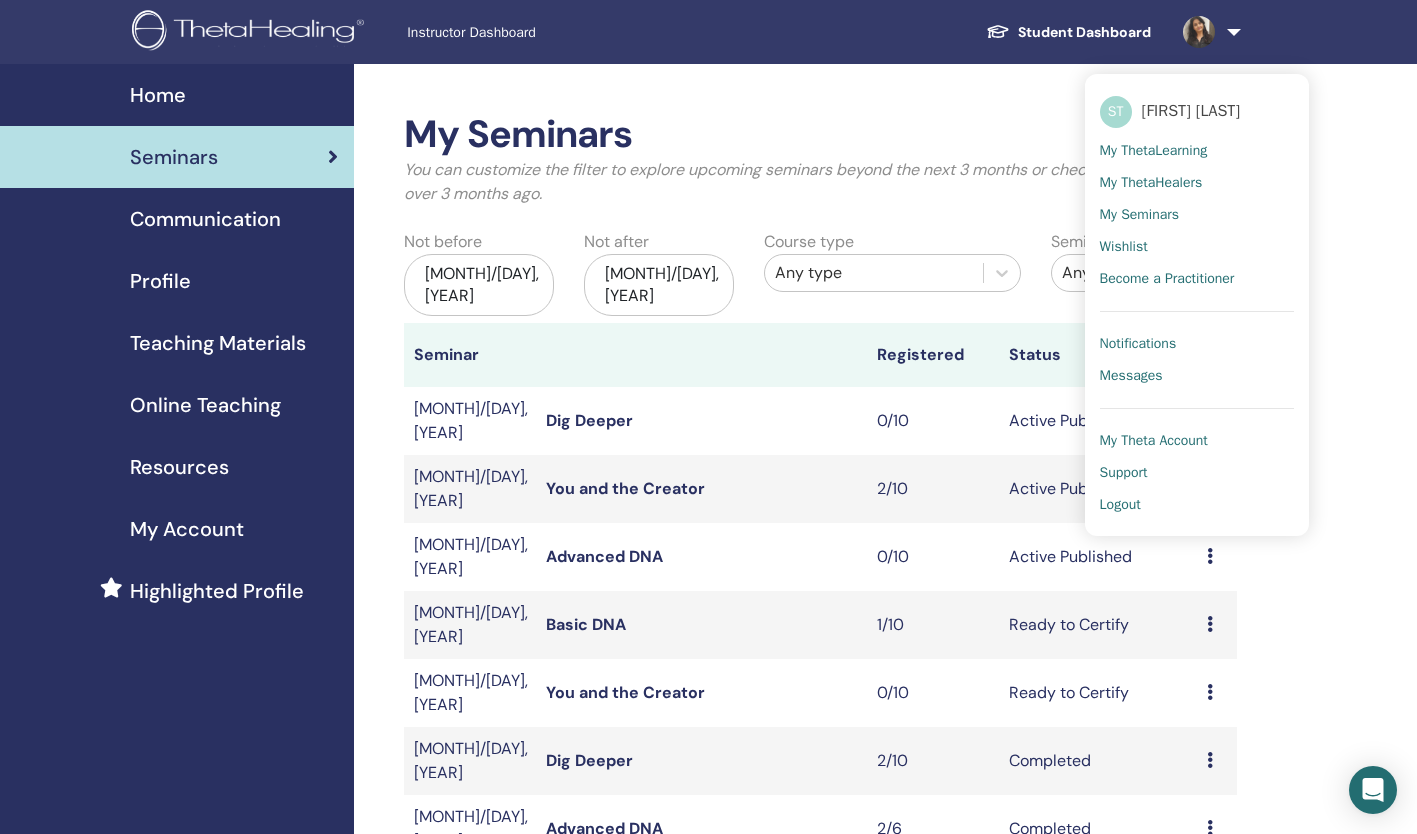 click on "Messages" at bounding box center [1131, 376] 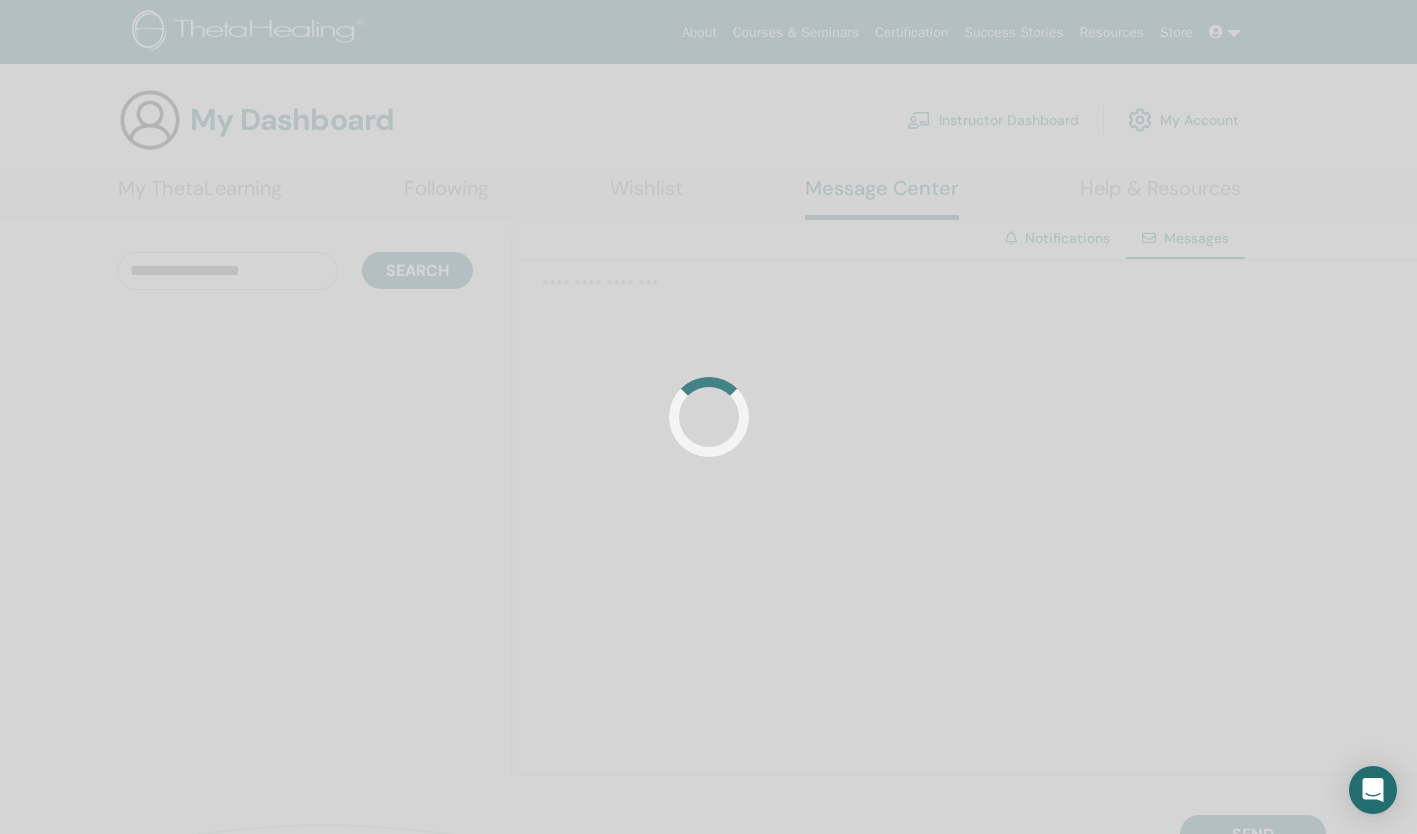scroll, scrollTop: 0, scrollLeft: 0, axis: both 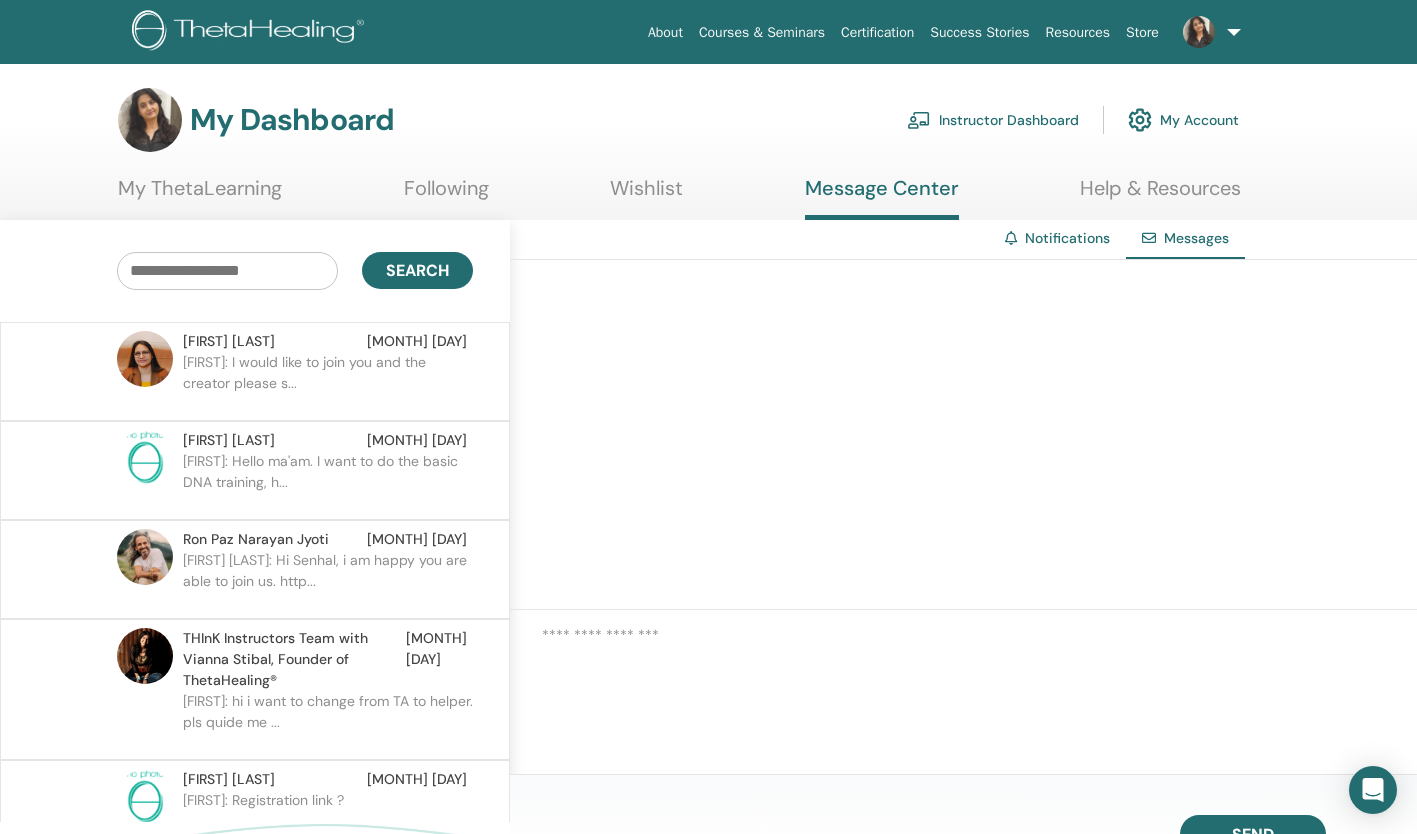 click on "Meenakshi: I would like to join you and the creator please s..." at bounding box center [328, 382] 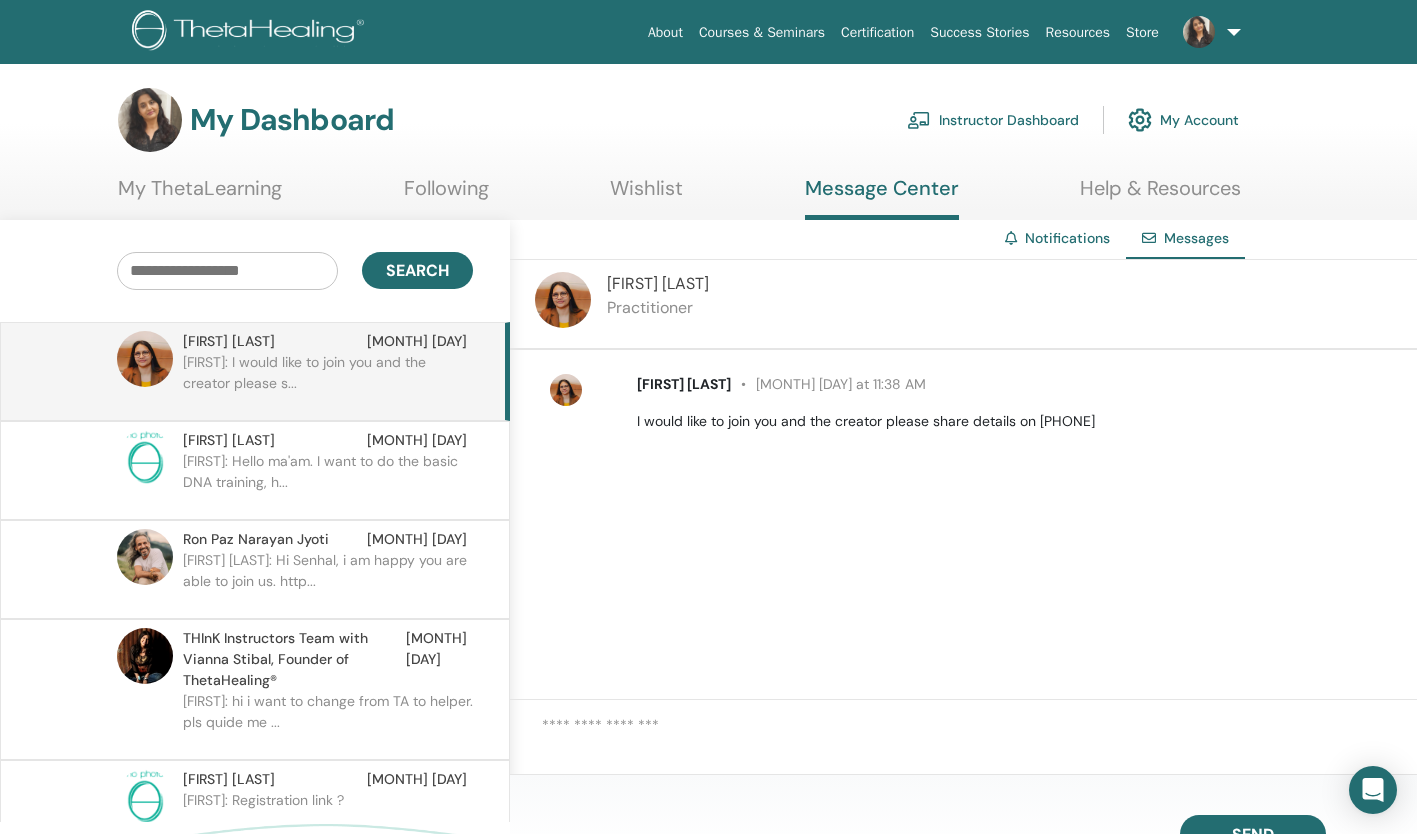 click on "Instructor Dashboard" at bounding box center [993, 120] 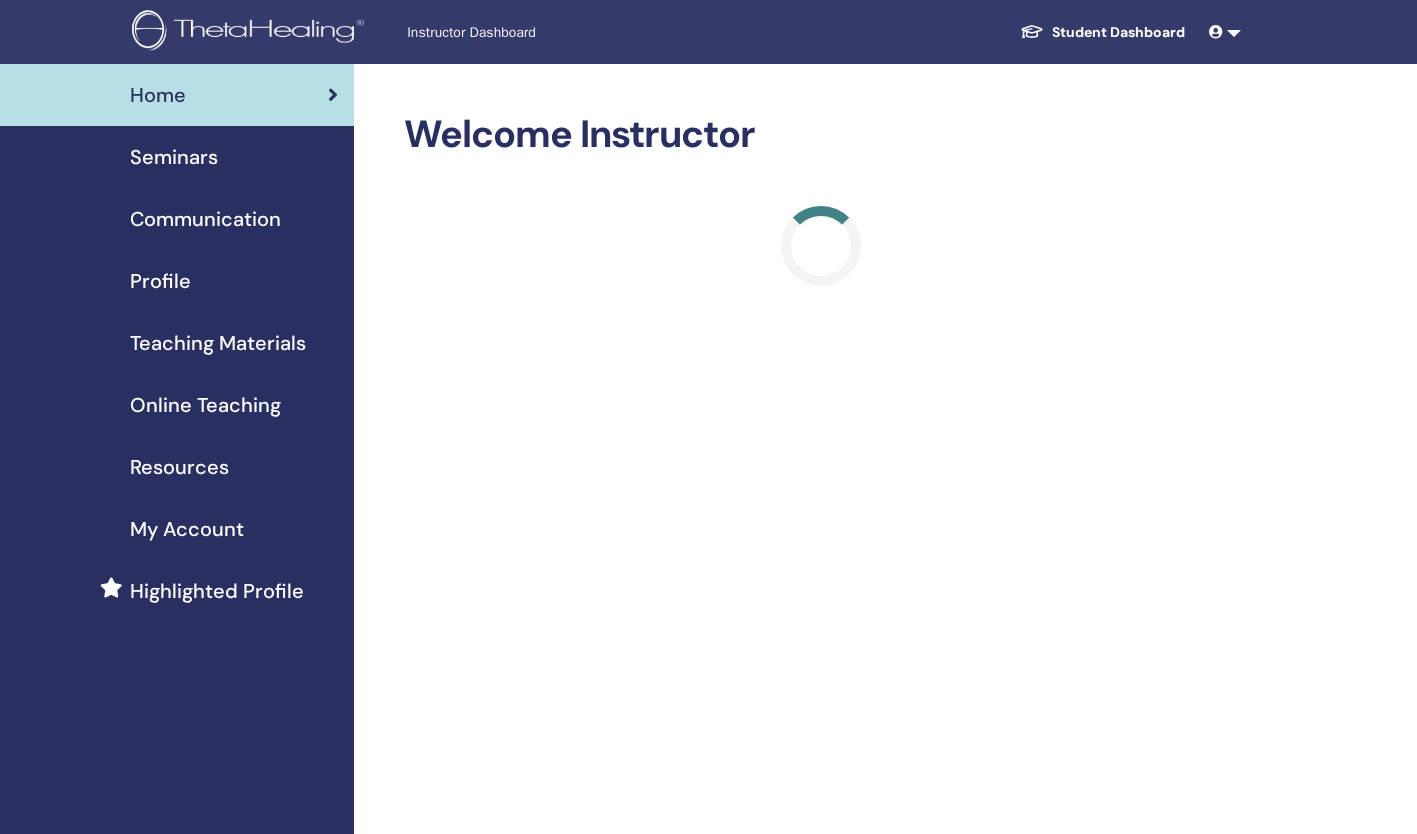 scroll, scrollTop: 0, scrollLeft: 0, axis: both 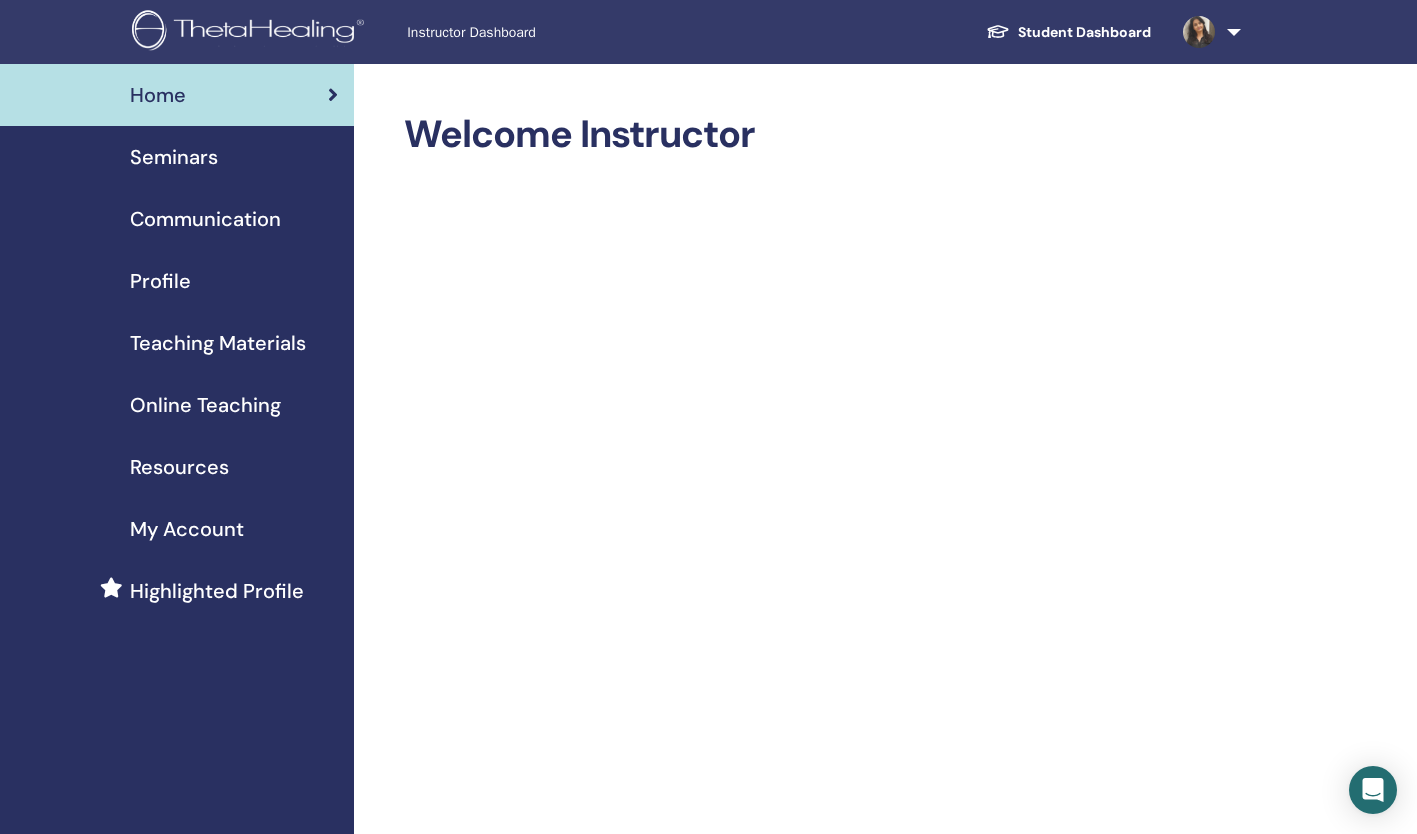 click on "Seminars" at bounding box center [174, 157] 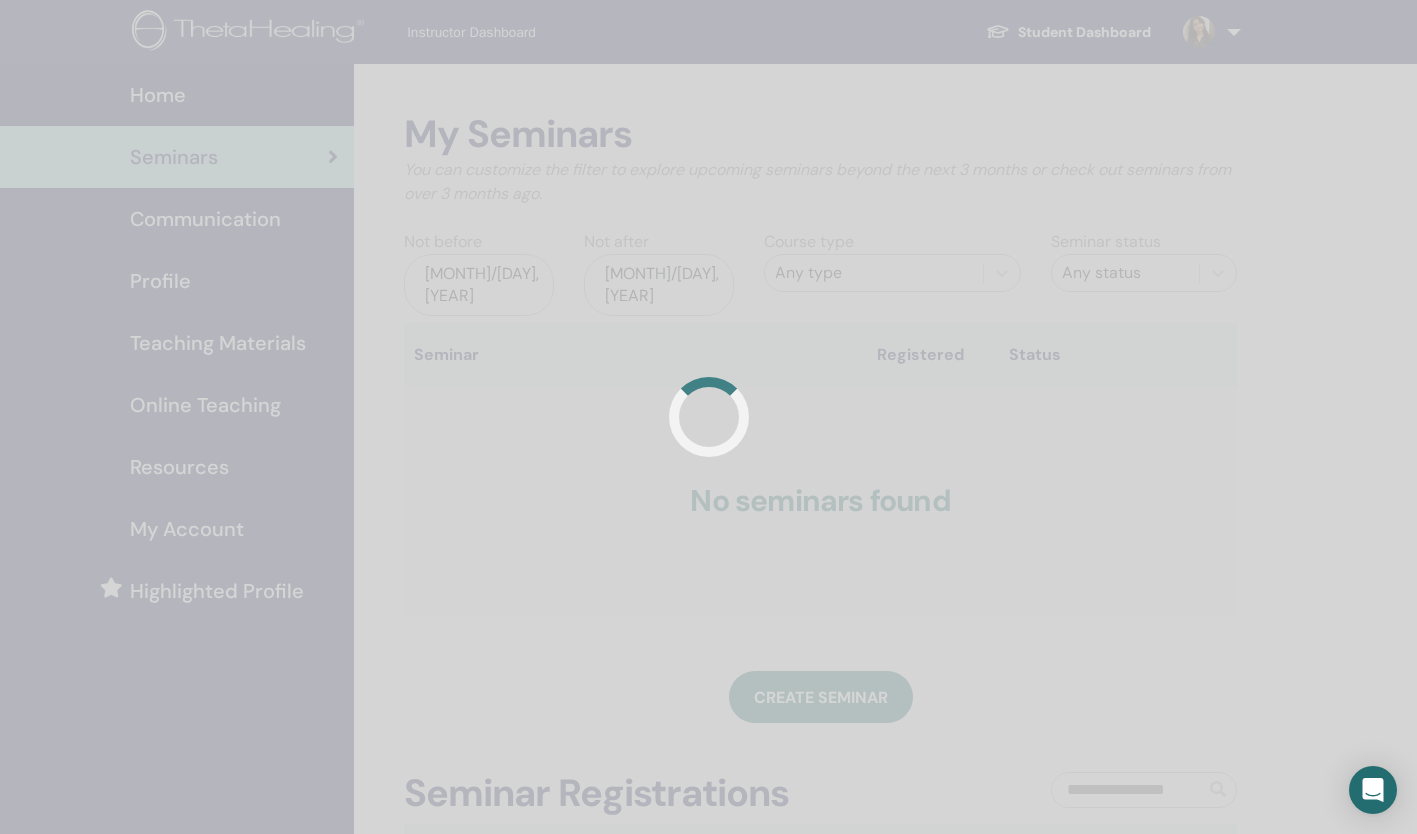 scroll, scrollTop: 0, scrollLeft: 0, axis: both 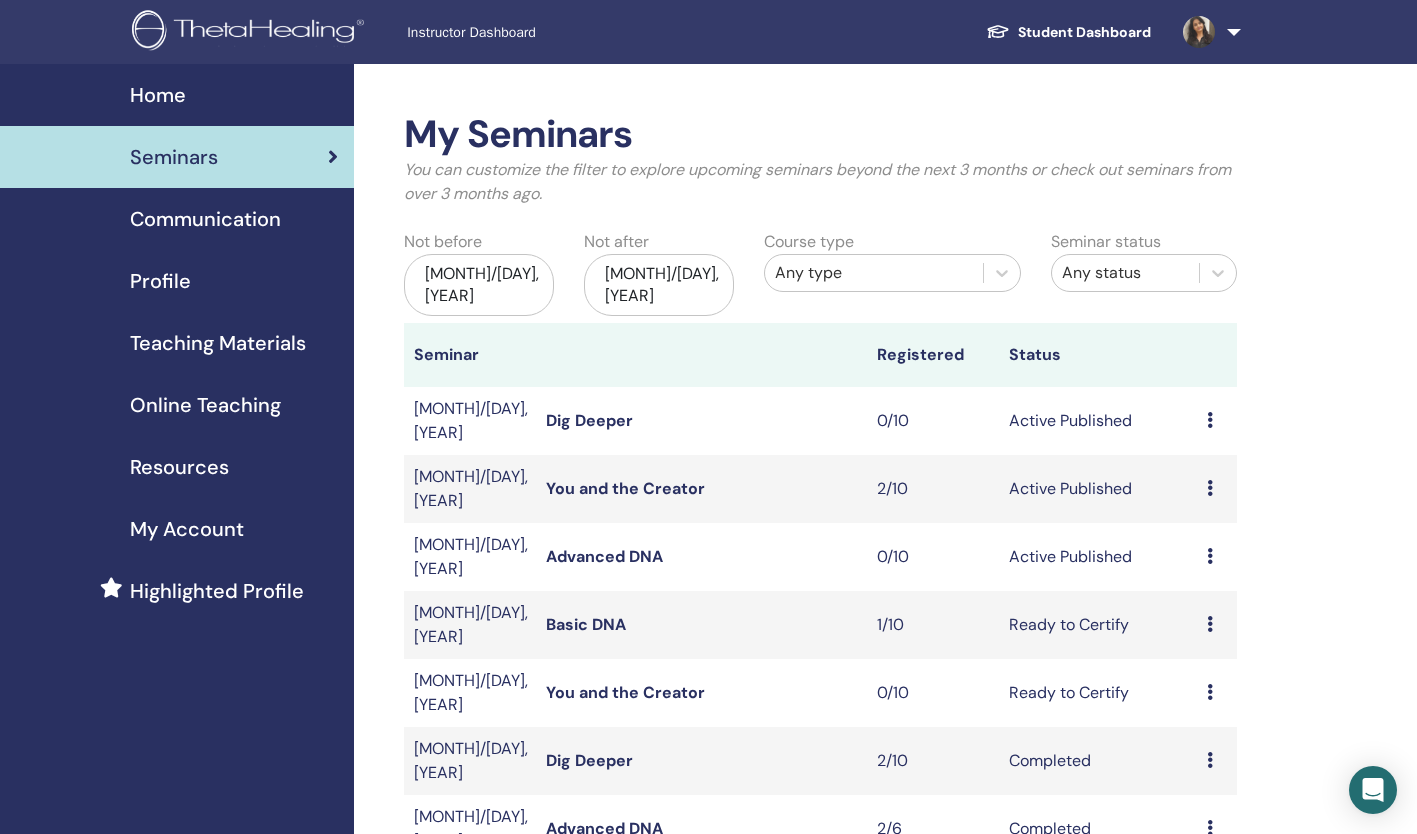 click on "You and the Creator" at bounding box center (625, 488) 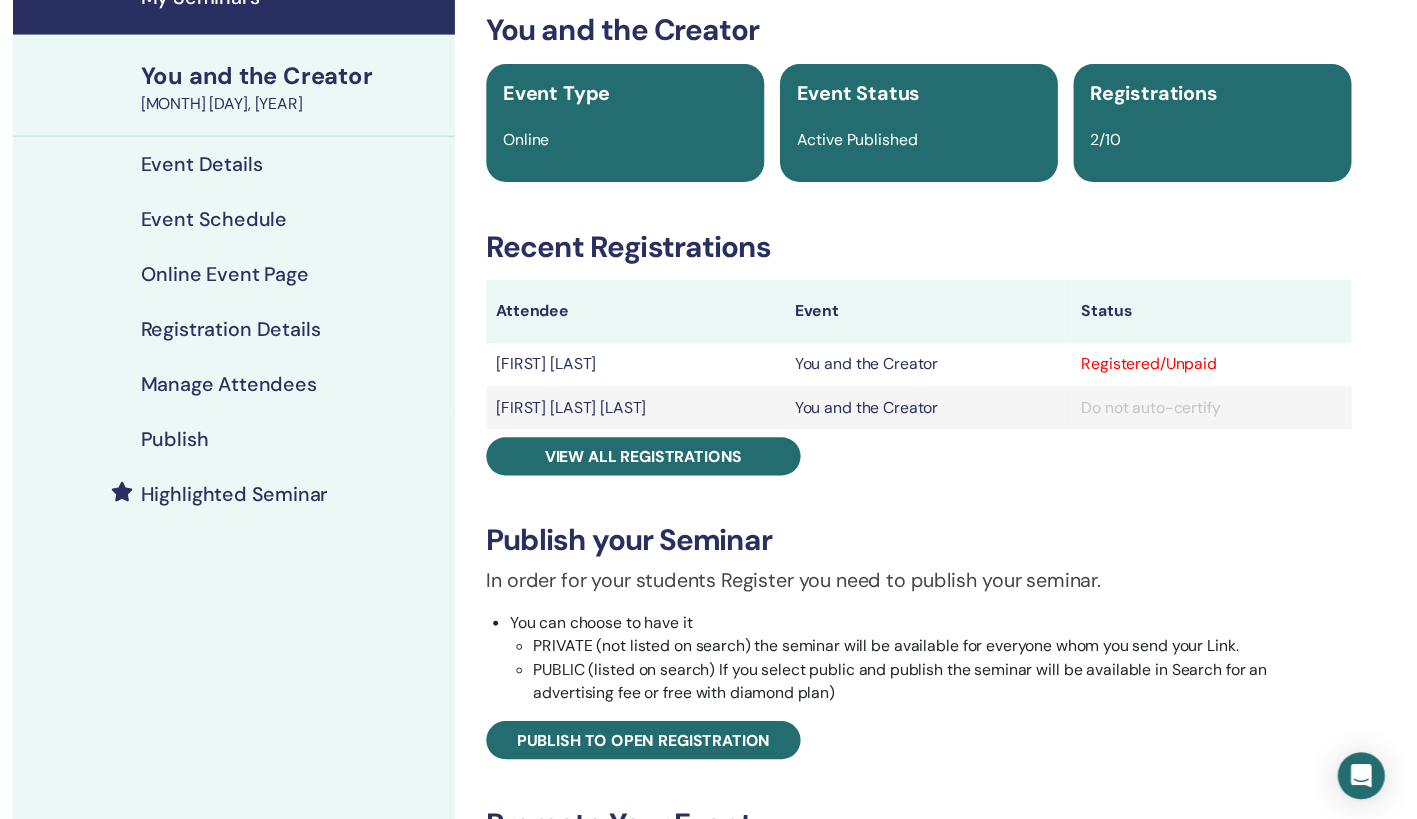 scroll, scrollTop: 100, scrollLeft: 0, axis: vertical 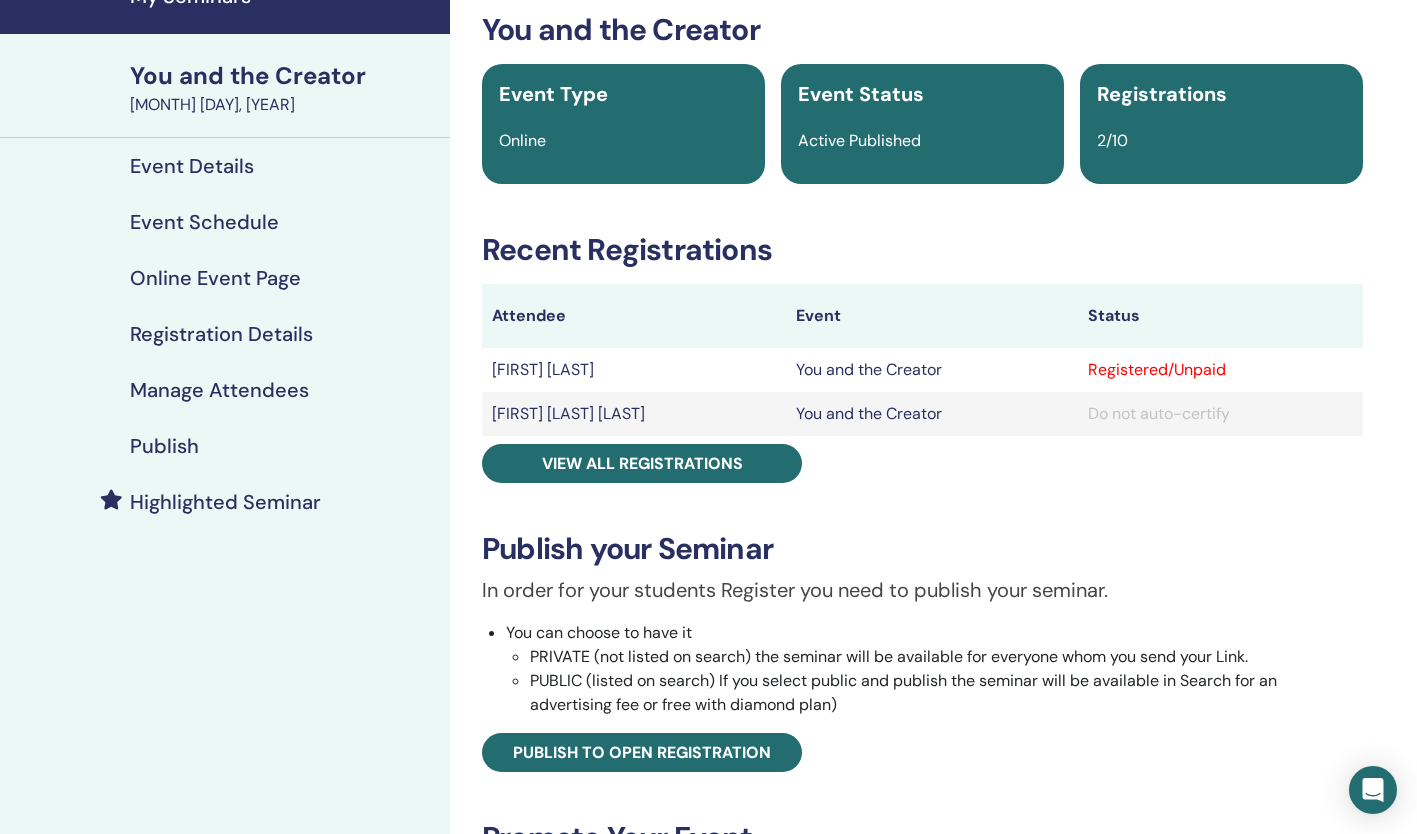 click on "Event Schedule" at bounding box center (204, 222) 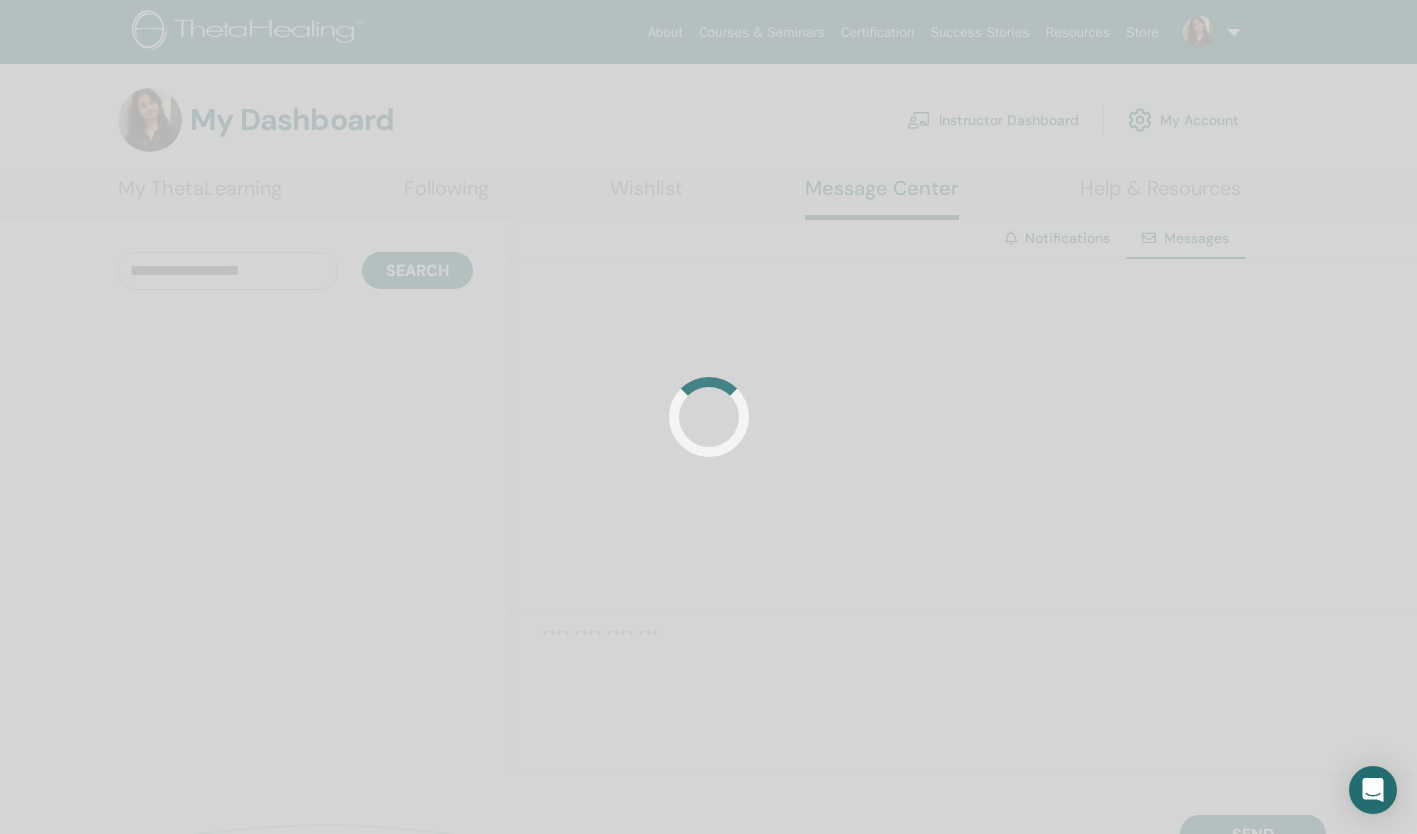 scroll, scrollTop: 0, scrollLeft: 0, axis: both 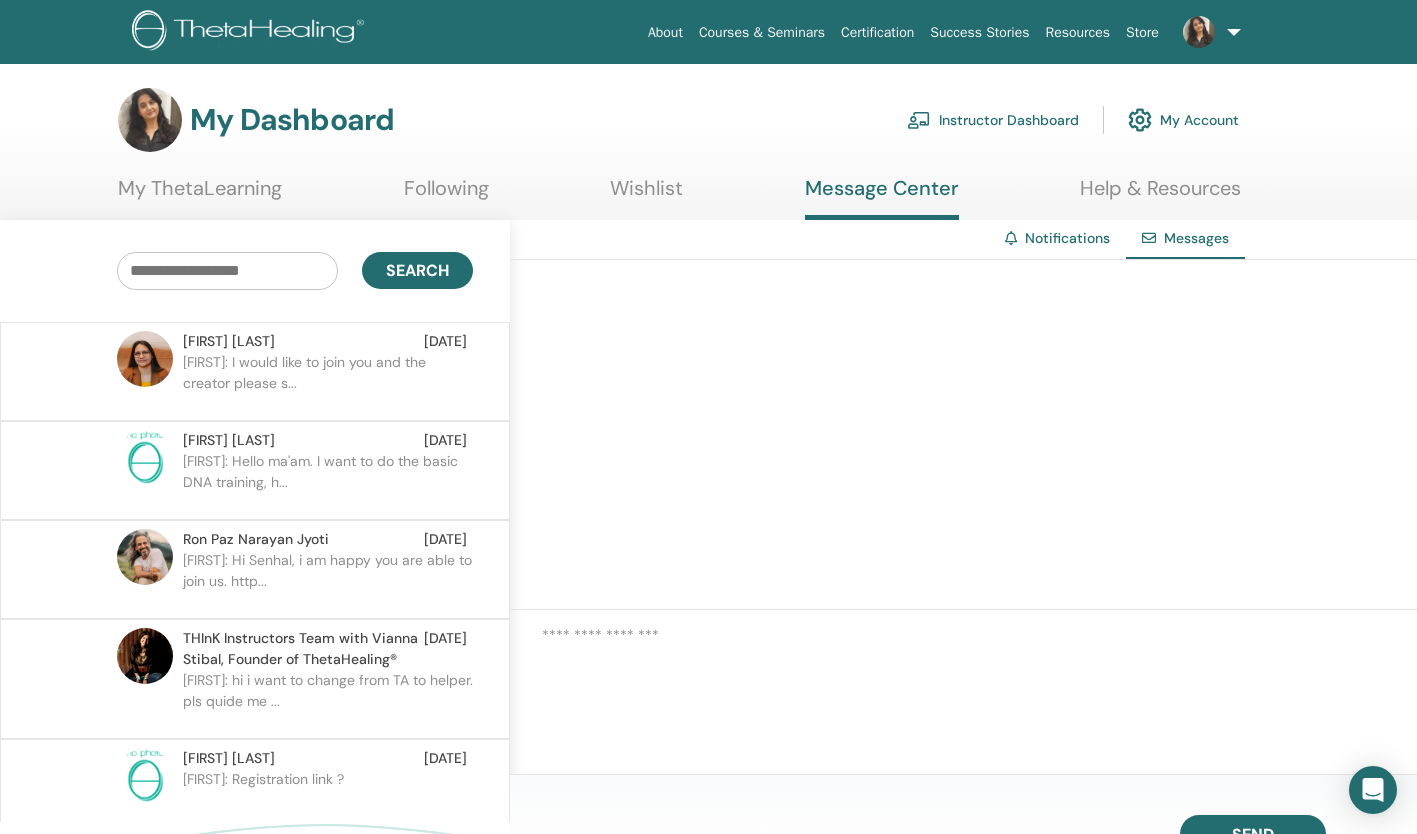 click on "Meenakshi: I would like to join you and the creator please s..." at bounding box center (328, 382) 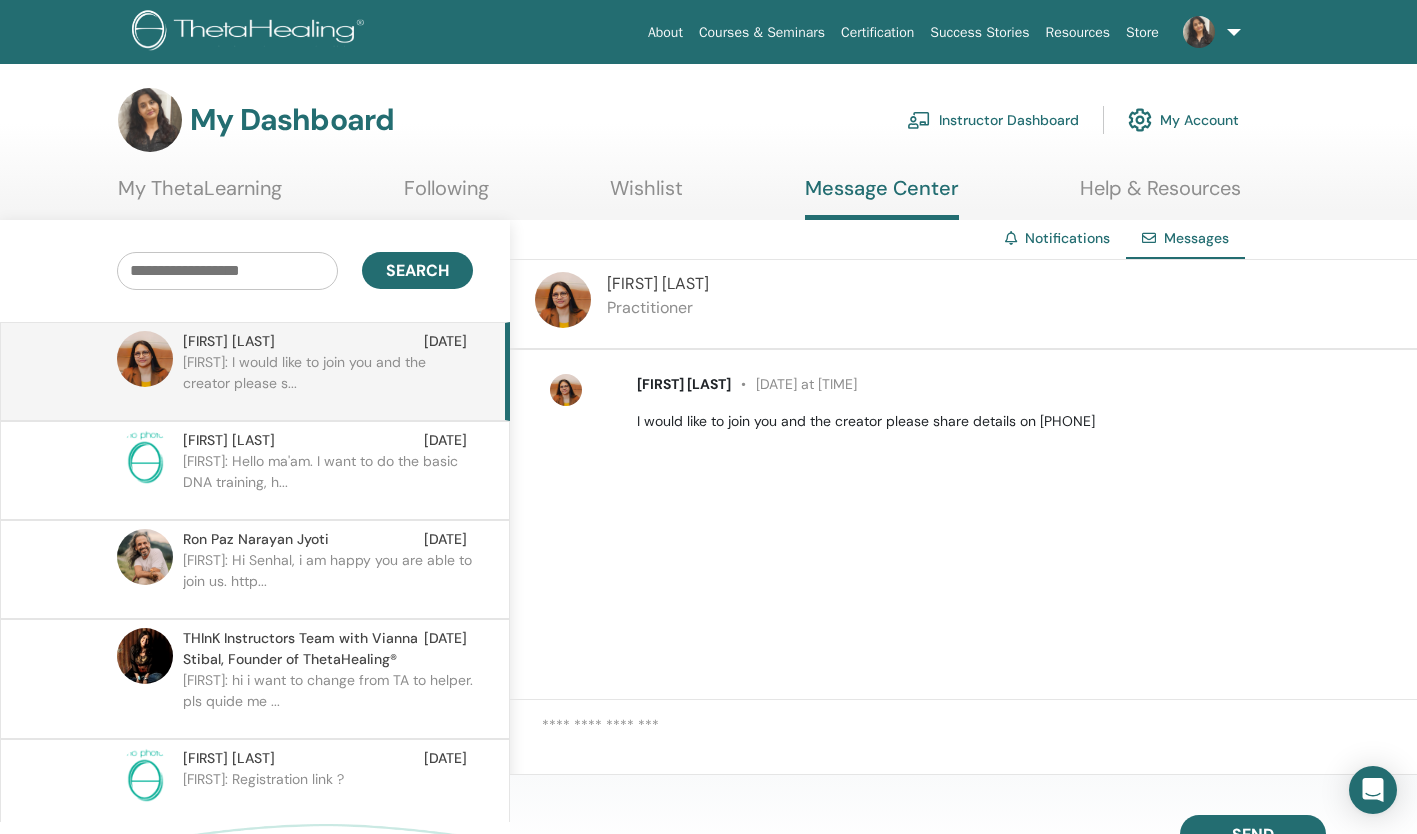 click on "Instructor Dashboard" at bounding box center [993, 120] 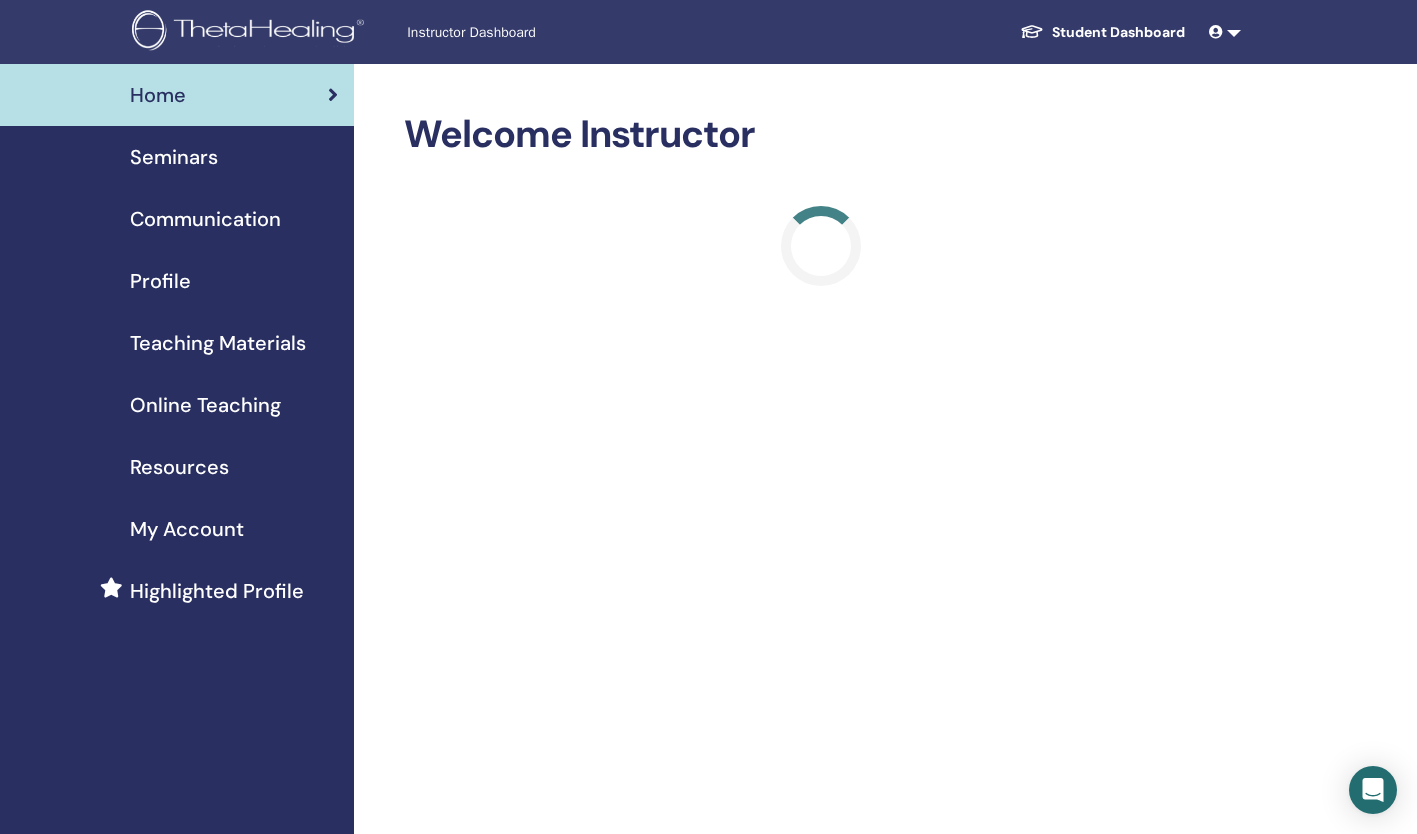 scroll, scrollTop: 0, scrollLeft: 0, axis: both 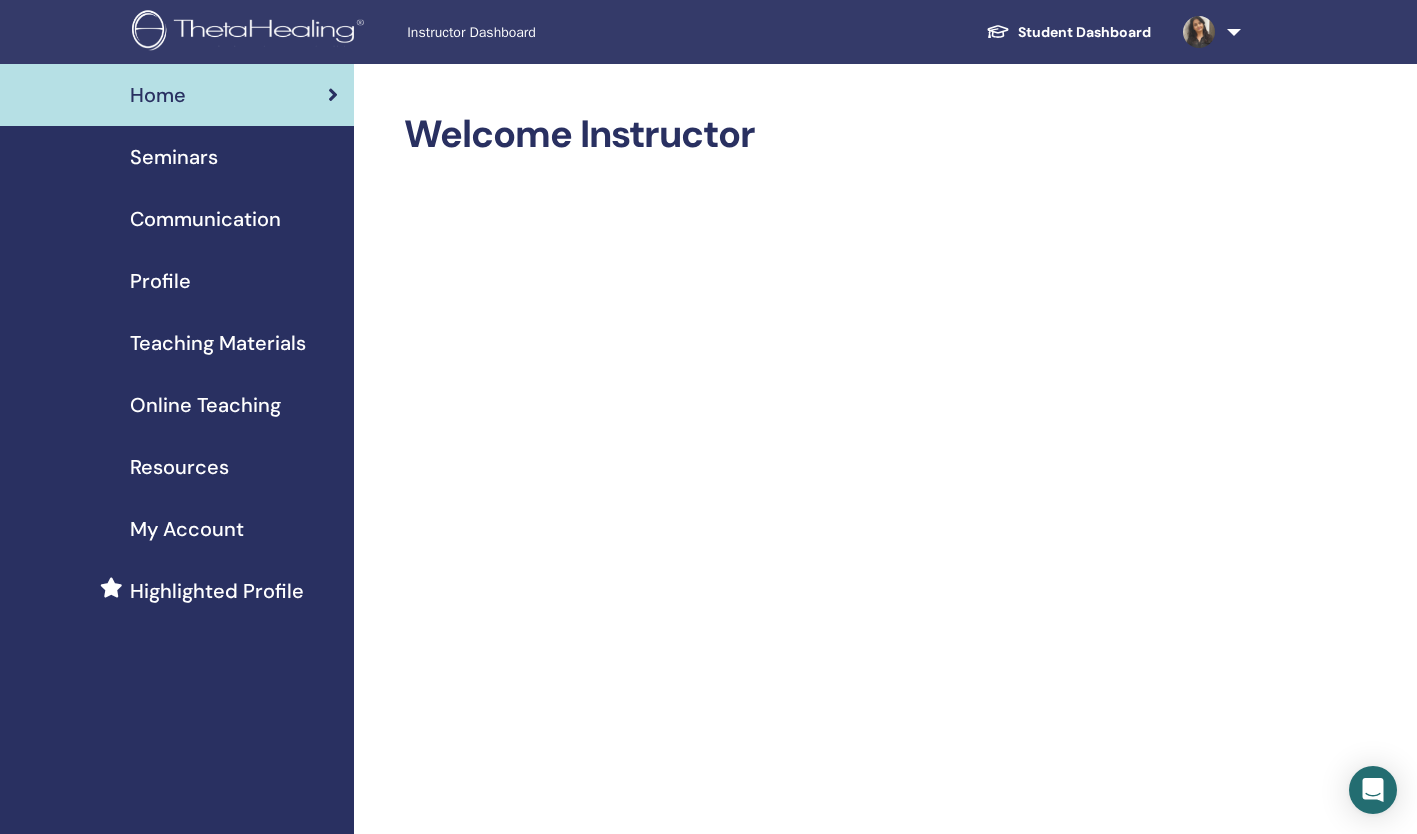 click on "Seminars" at bounding box center (174, 157) 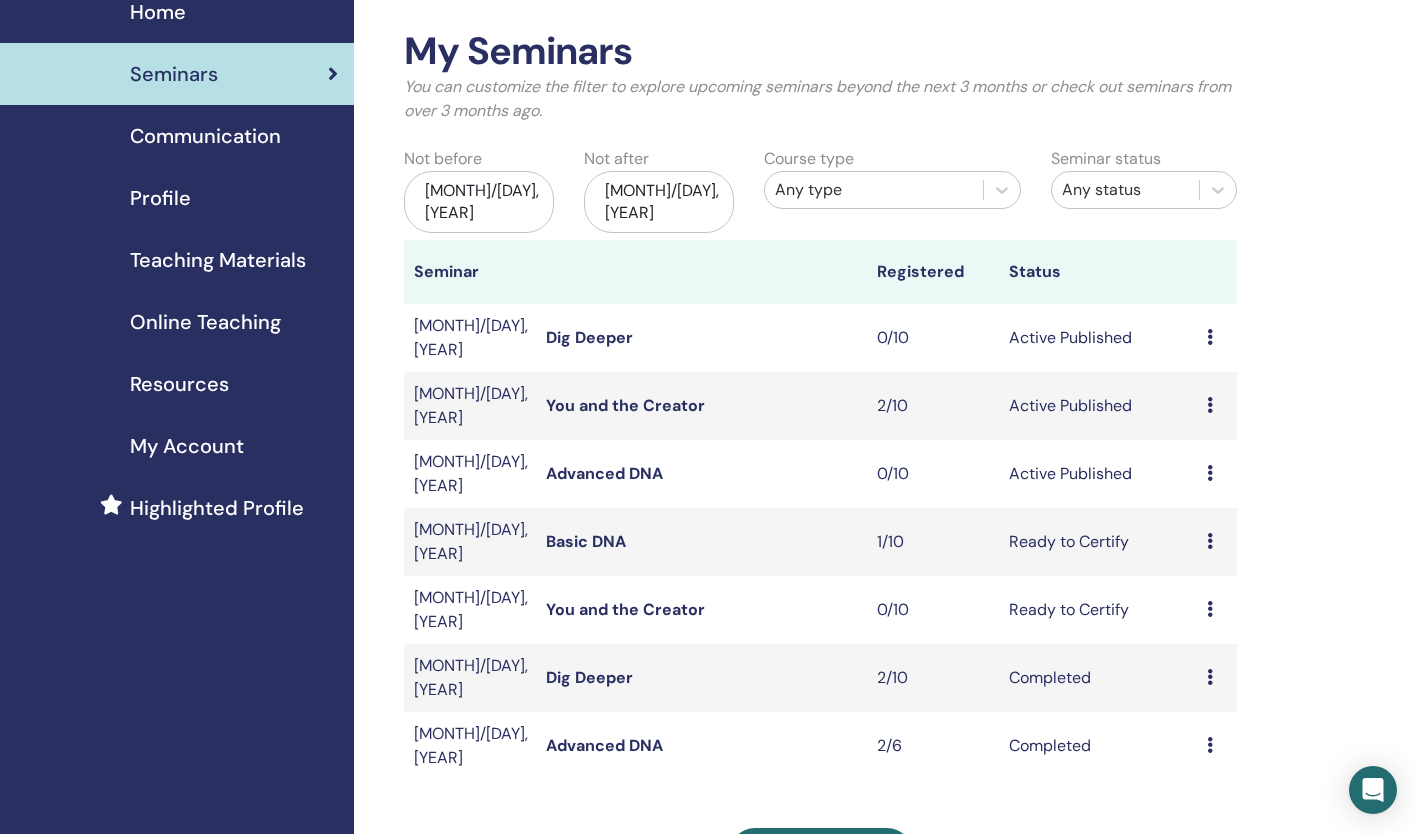 scroll, scrollTop: 82, scrollLeft: 0, axis: vertical 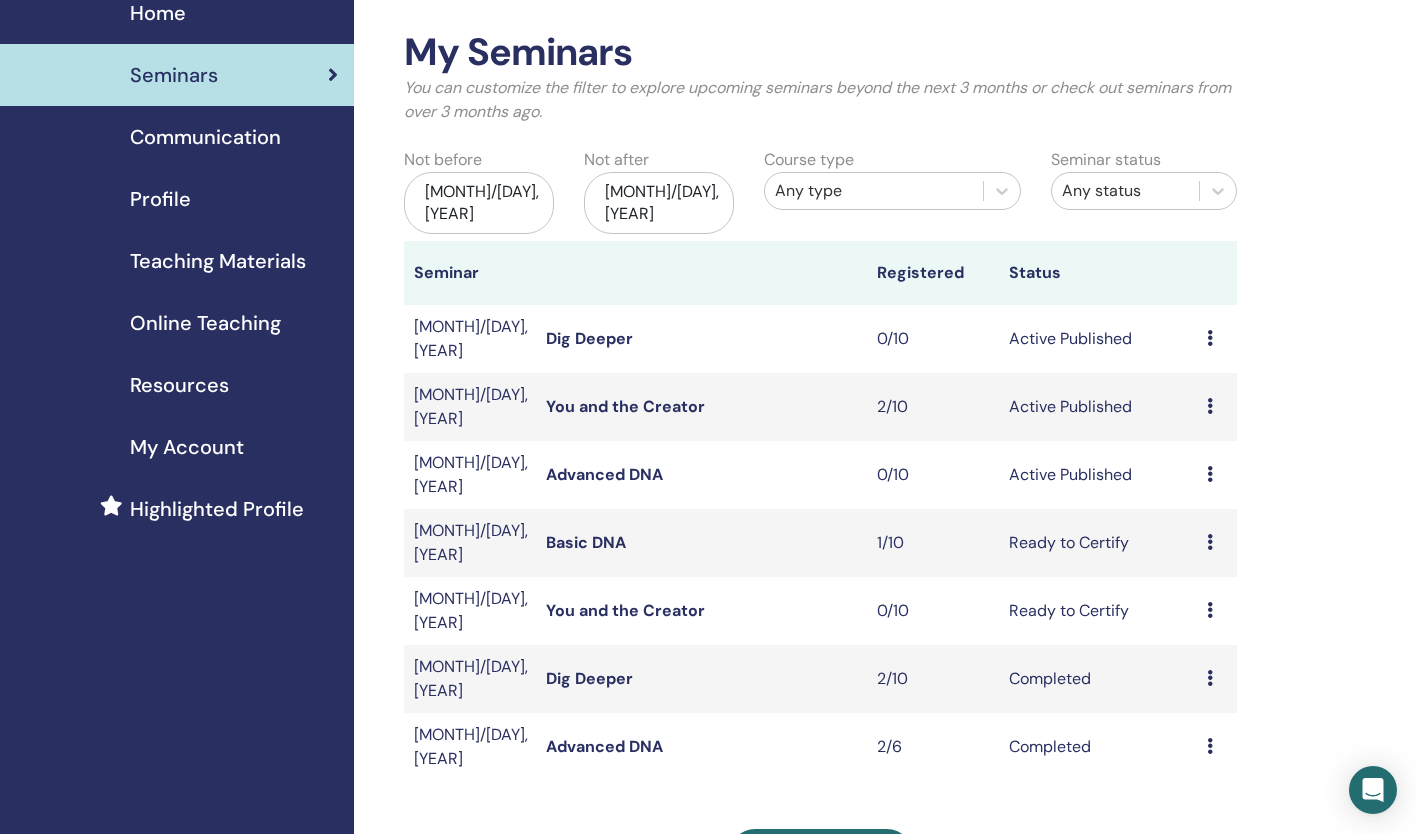 click on "You and the Creator" at bounding box center [625, 406] 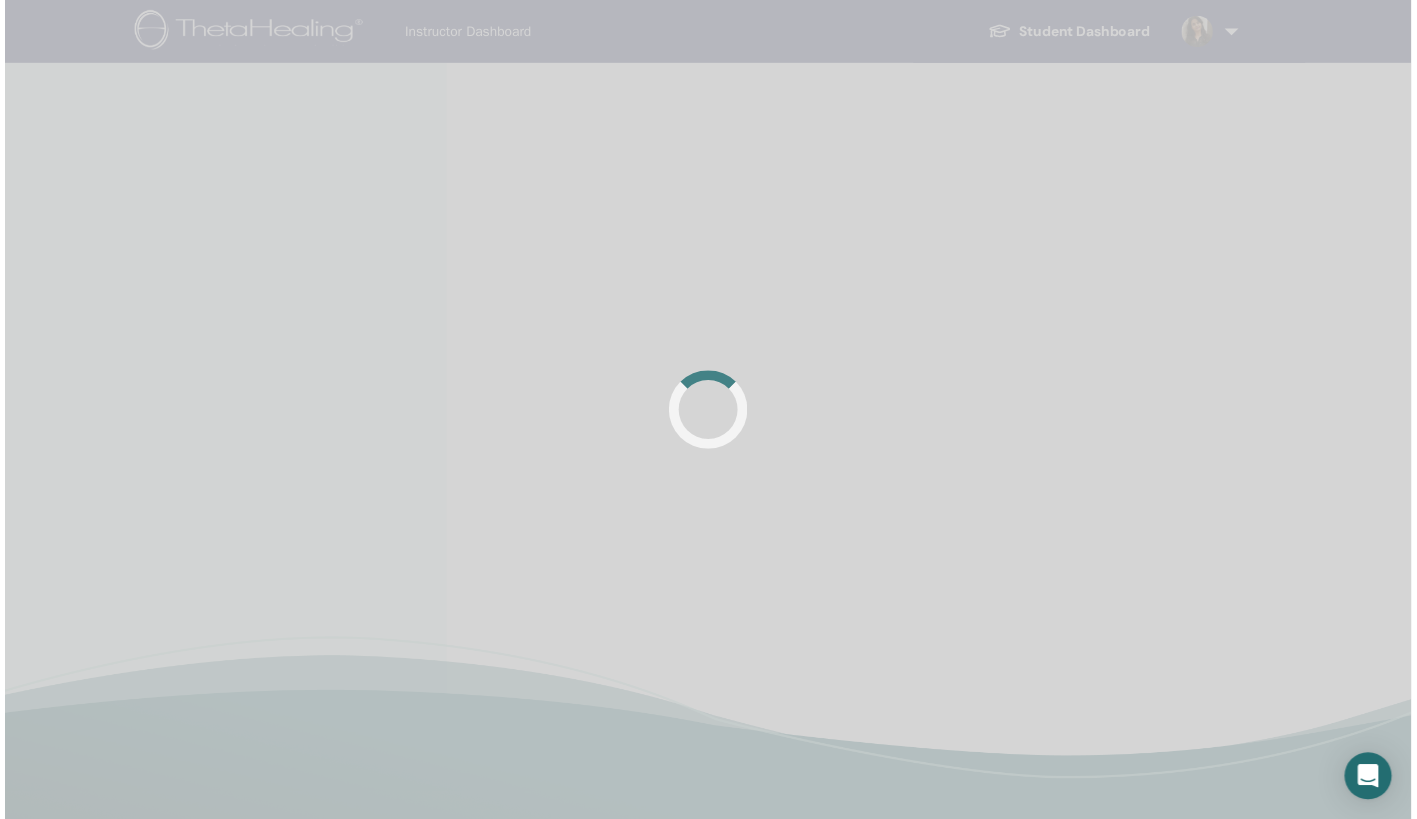 scroll, scrollTop: 0, scrollLeft: 0, axis: both 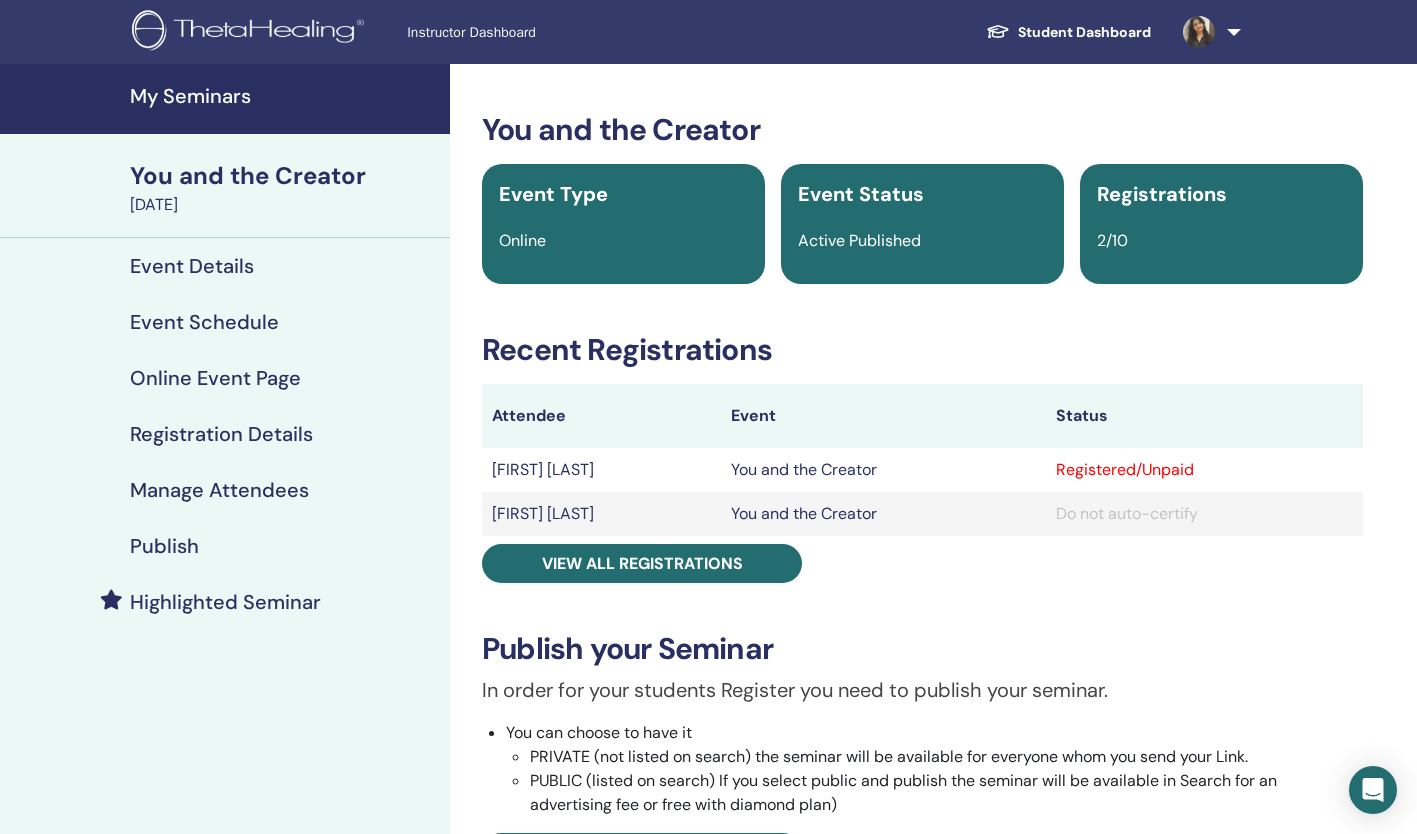 click on "Event Details" at bounding box center (192, 266) 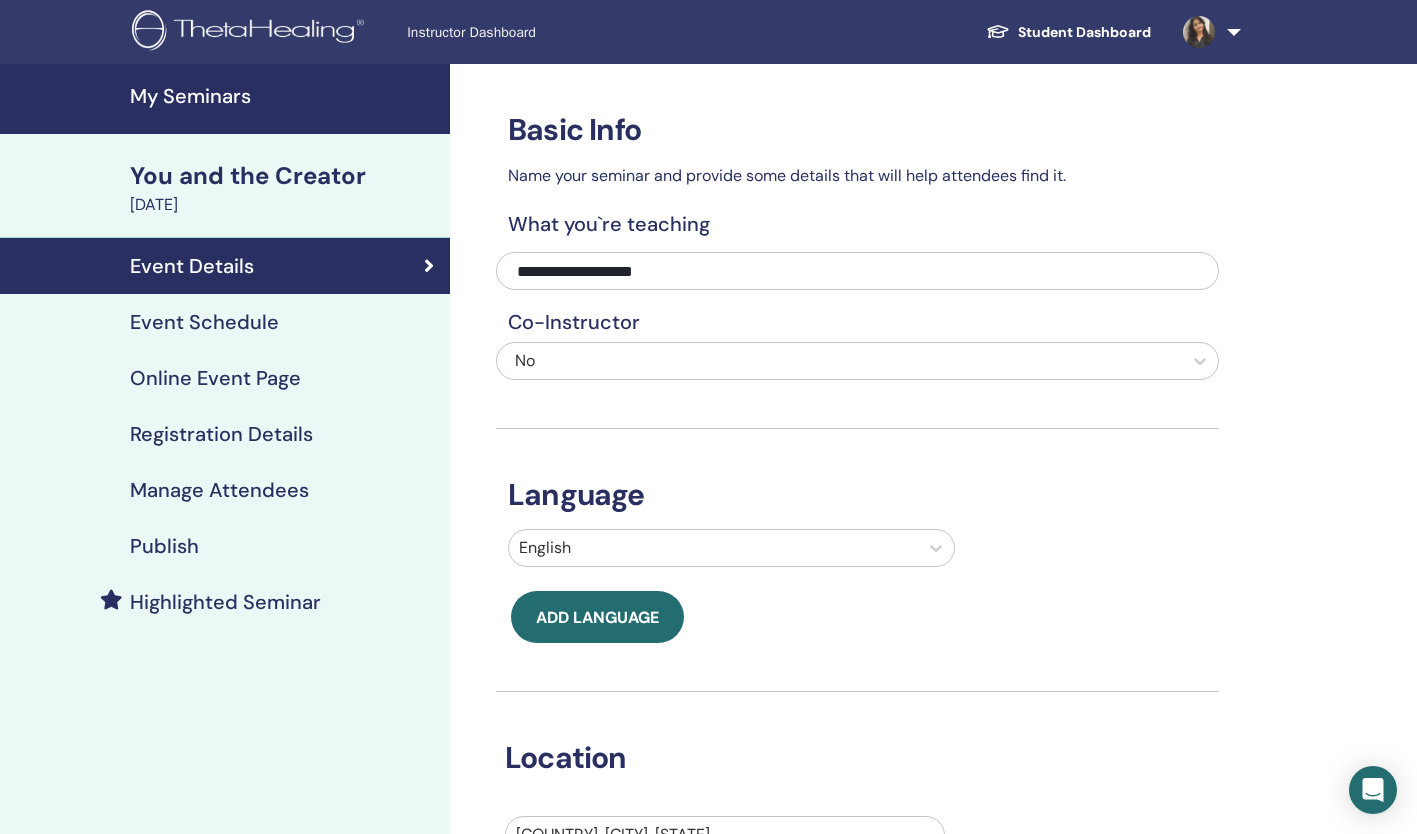 click on "Event Schedule" at bounding box center (204, 322) 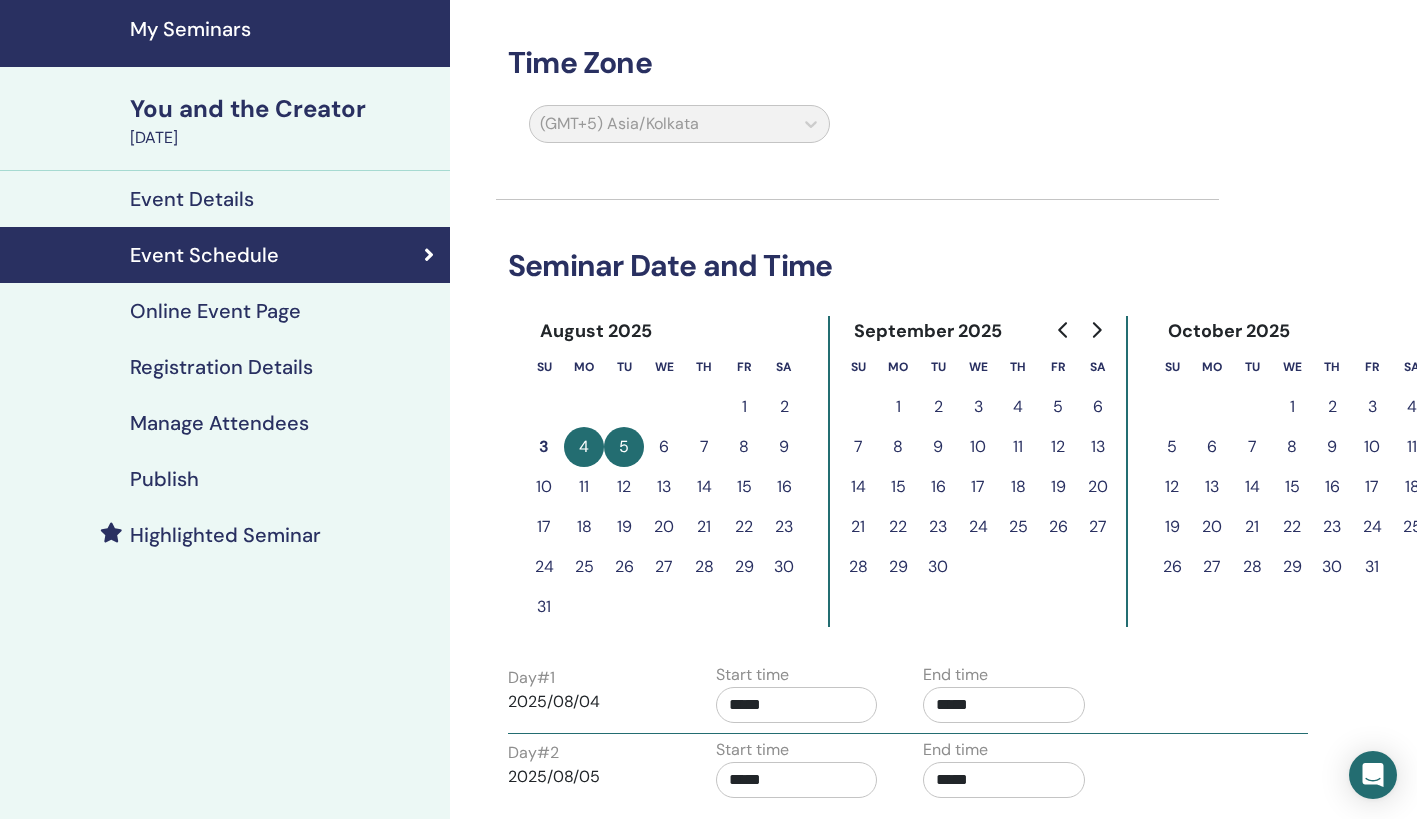 scroll, scrollTop: 66, scrollLeft: 0, axis: vertical 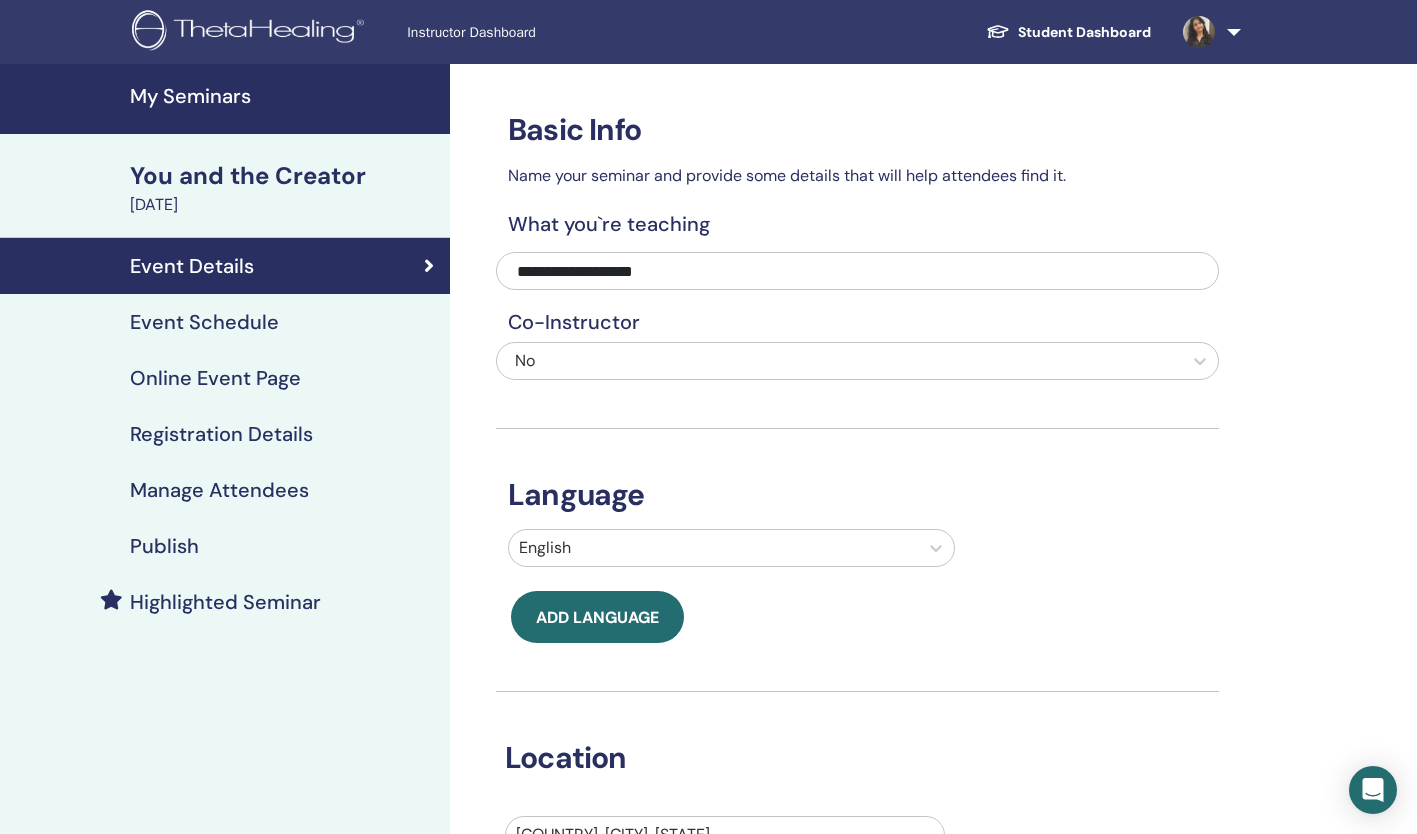 click on "Event Schedule" at bounding box center [204, 322] 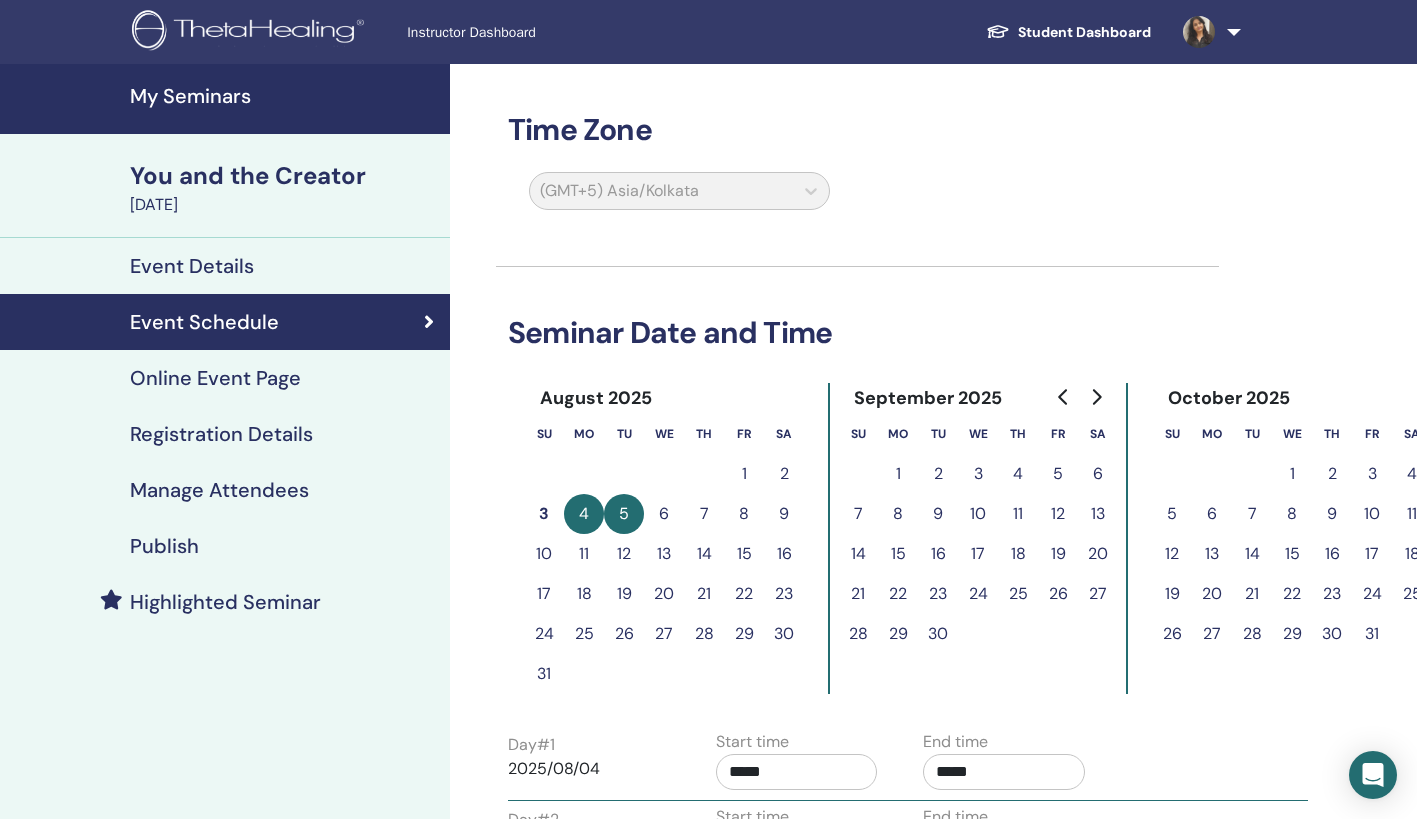 click on "Registration Details" at bounding box center [221, 434] 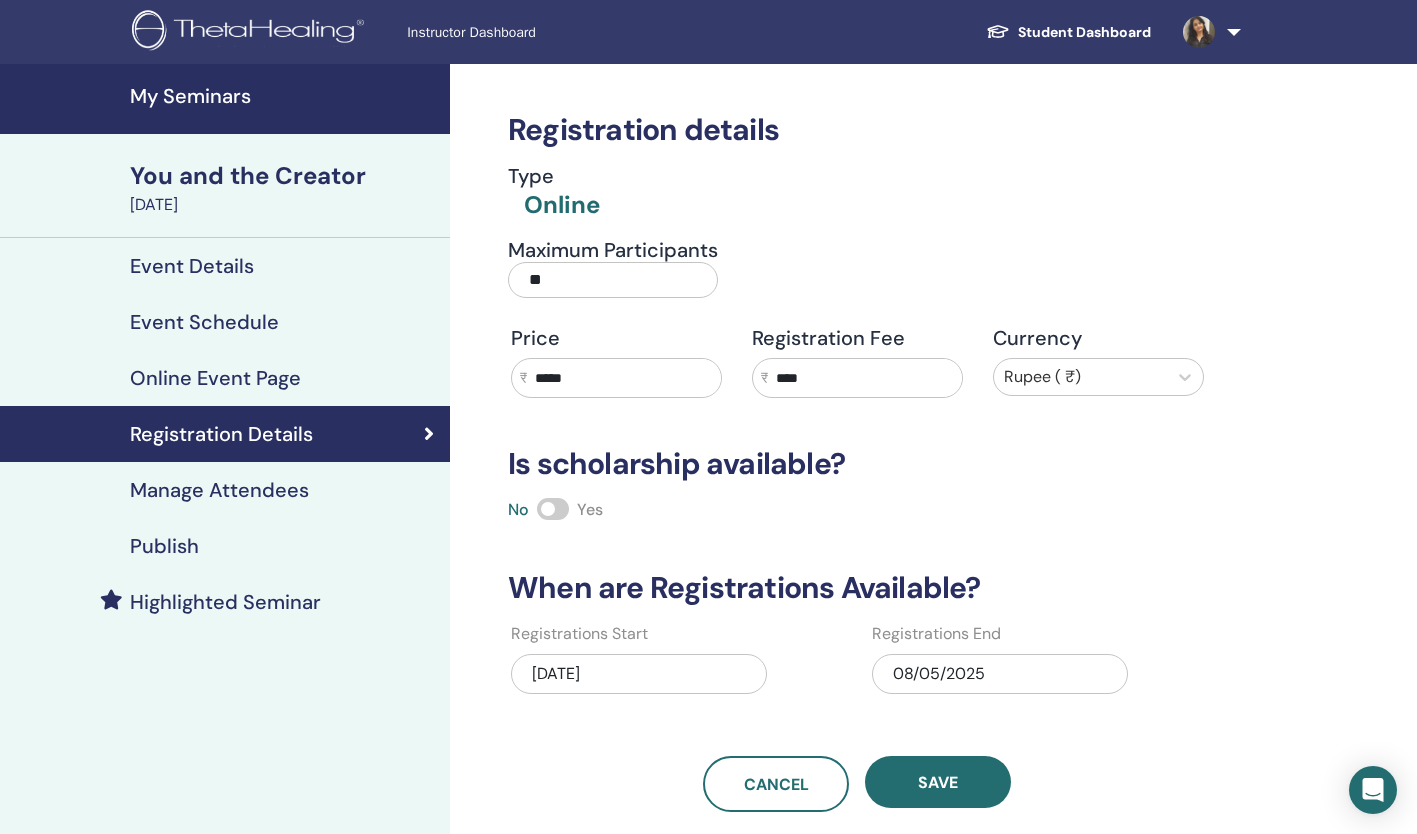 click on "Manage Attendees" at bounding box center [219, 490] 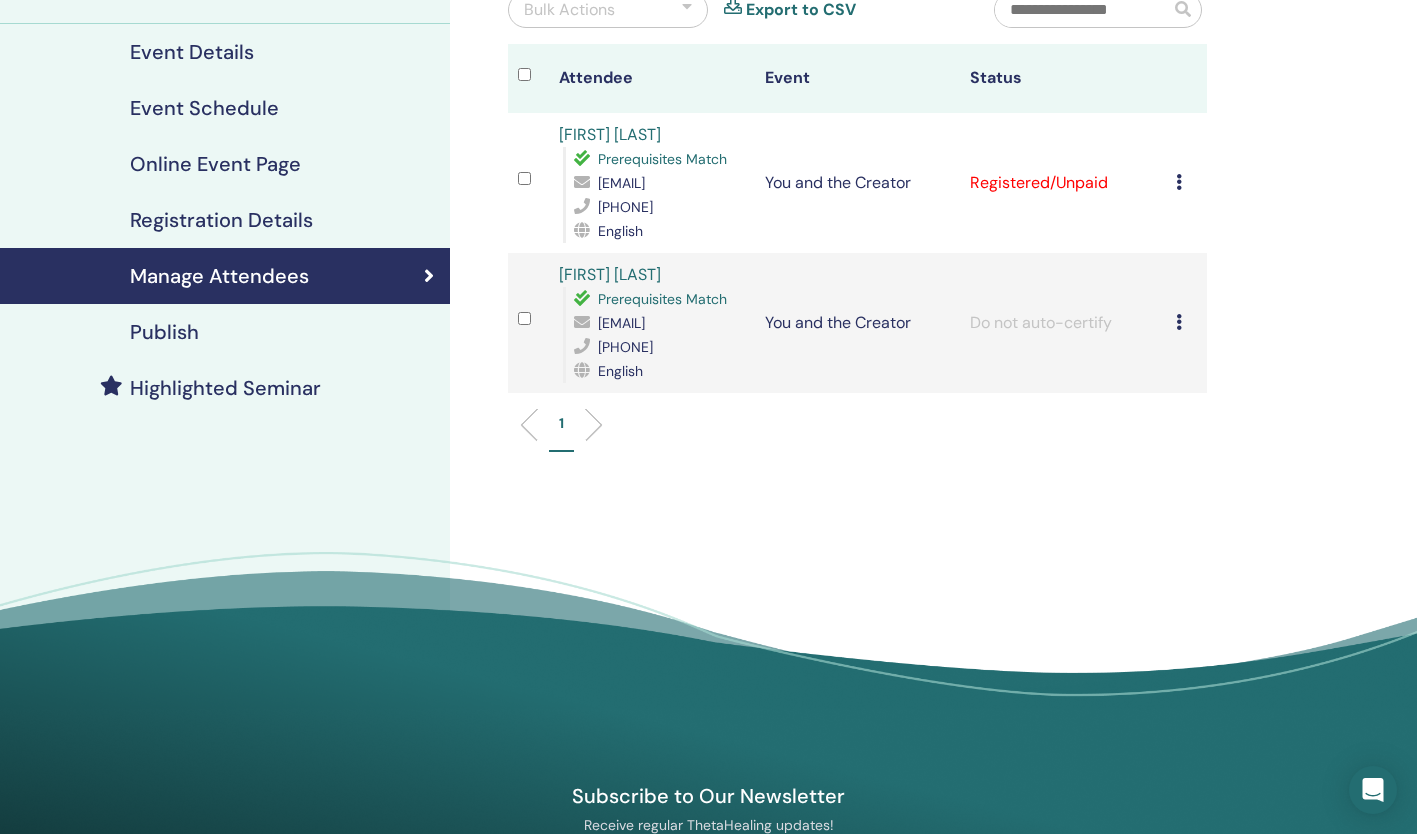 scroll, scrollTop: 216, scrollLeft: 0, axis: vertical 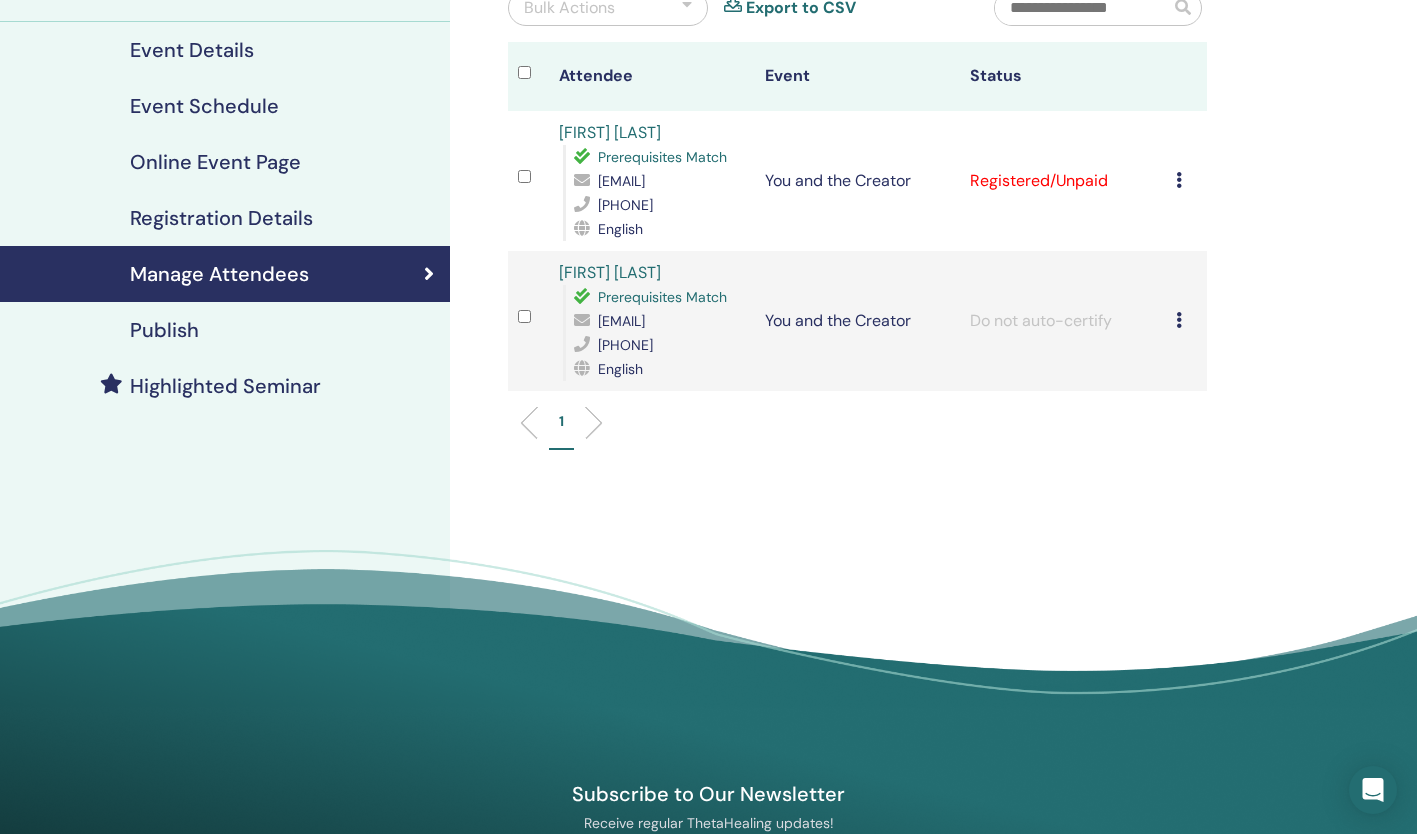 click on "Registration Details" at bounding box center [221, 218] 